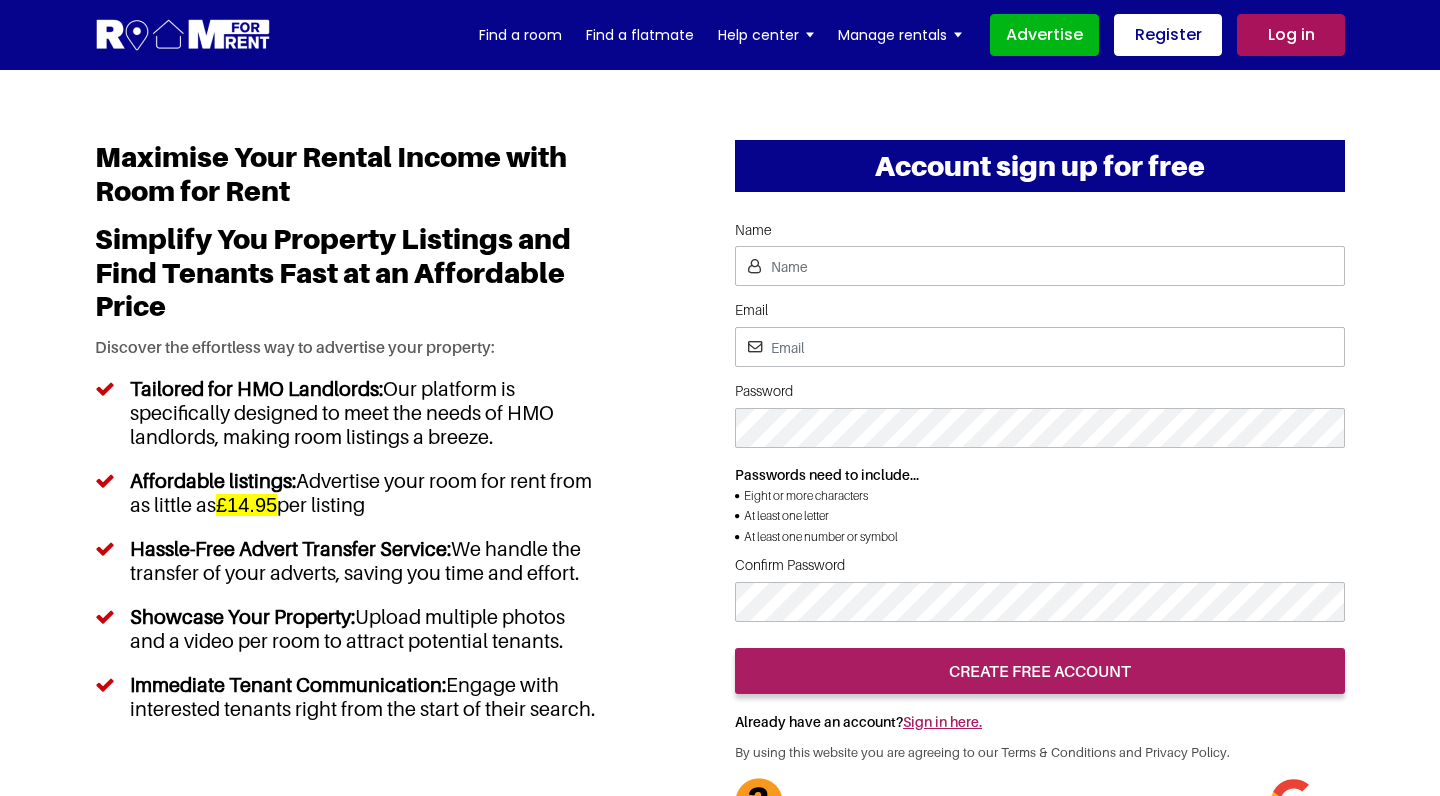 scroll, scrollTop: 0, scrollLeft: 0, axis: both 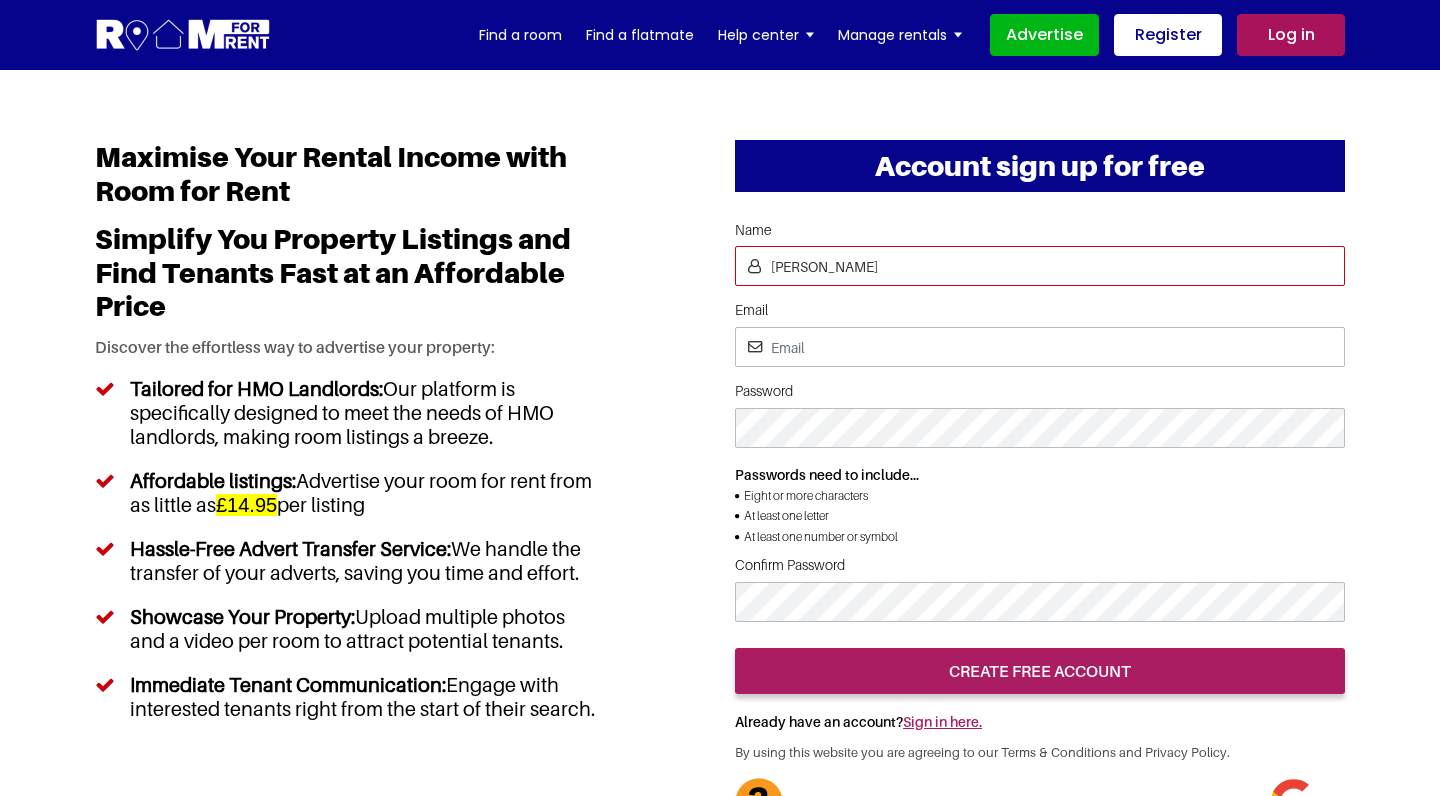 type on "[PERSON_NAME]" 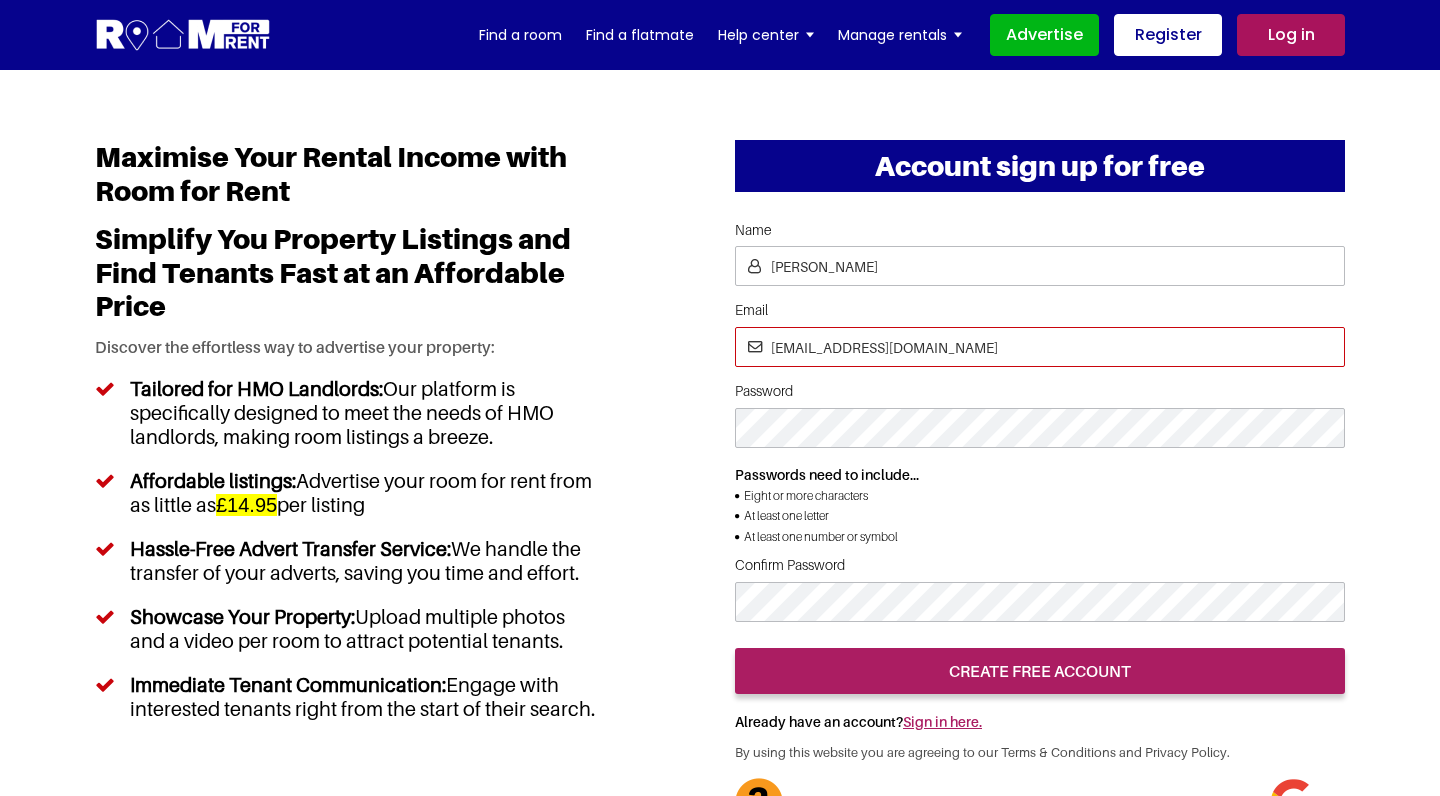 type on "madshope@gmail.com" 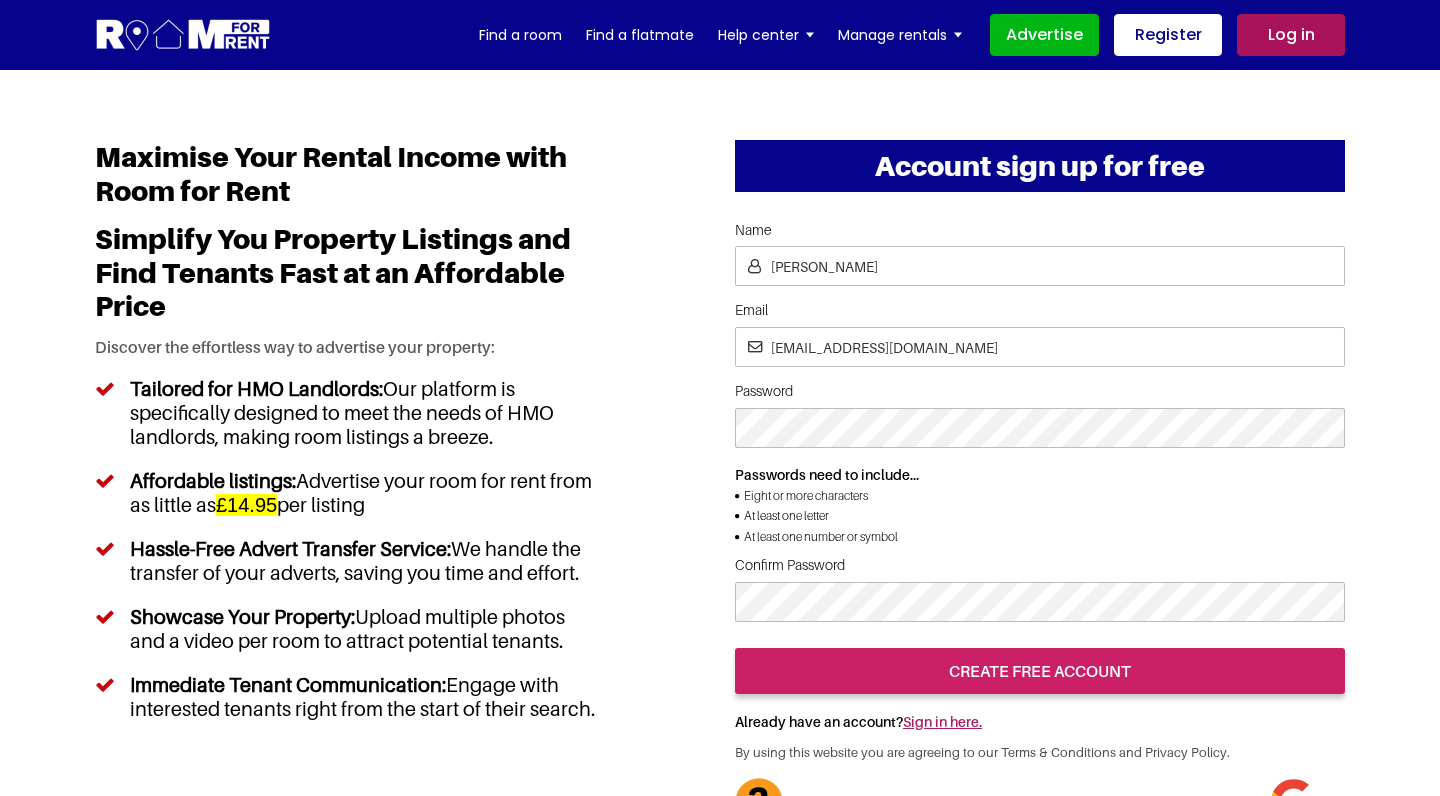 click on "create free account" at bounding box center (1040, 671) 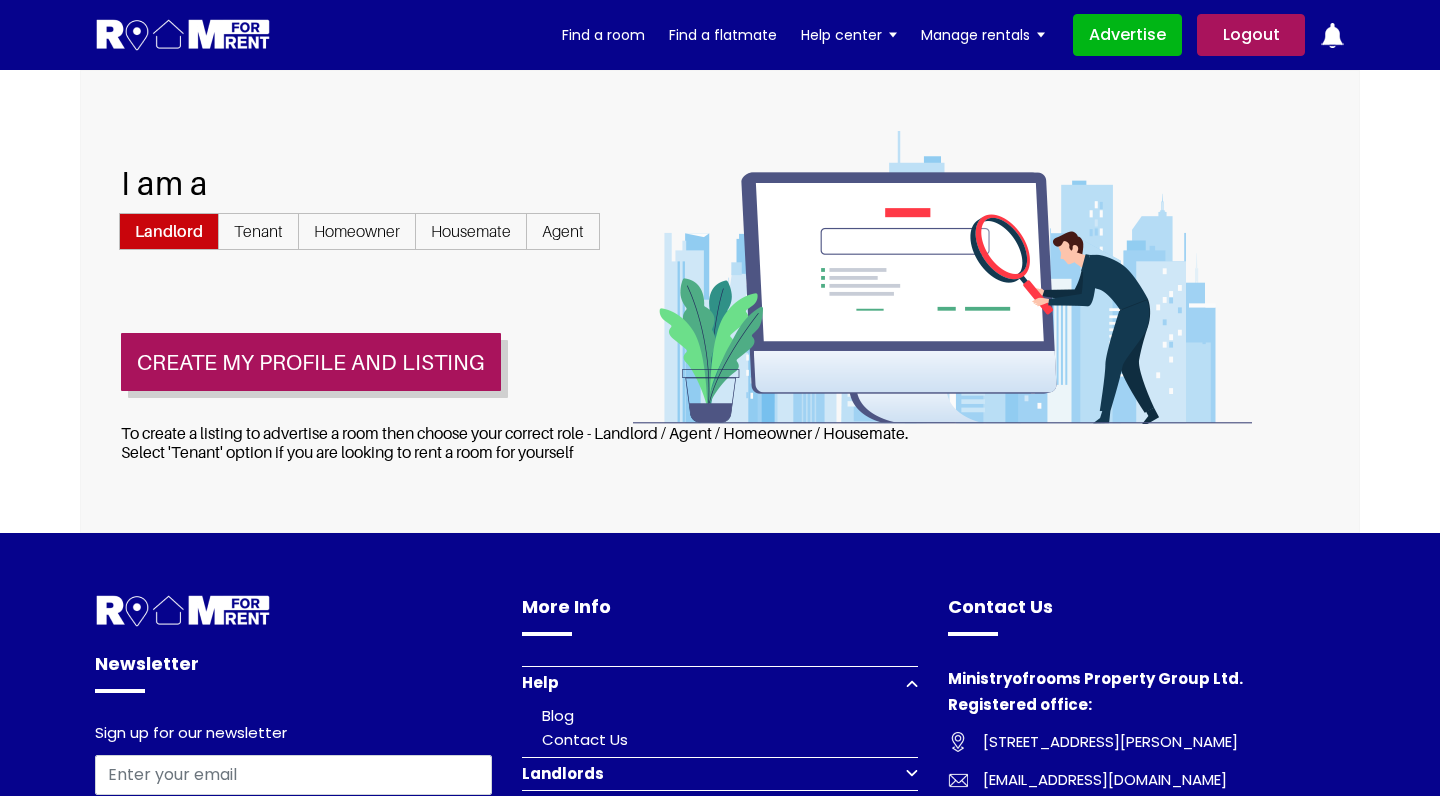 scroll, scrollTop: 0, scrollLeft: 0, axis: both 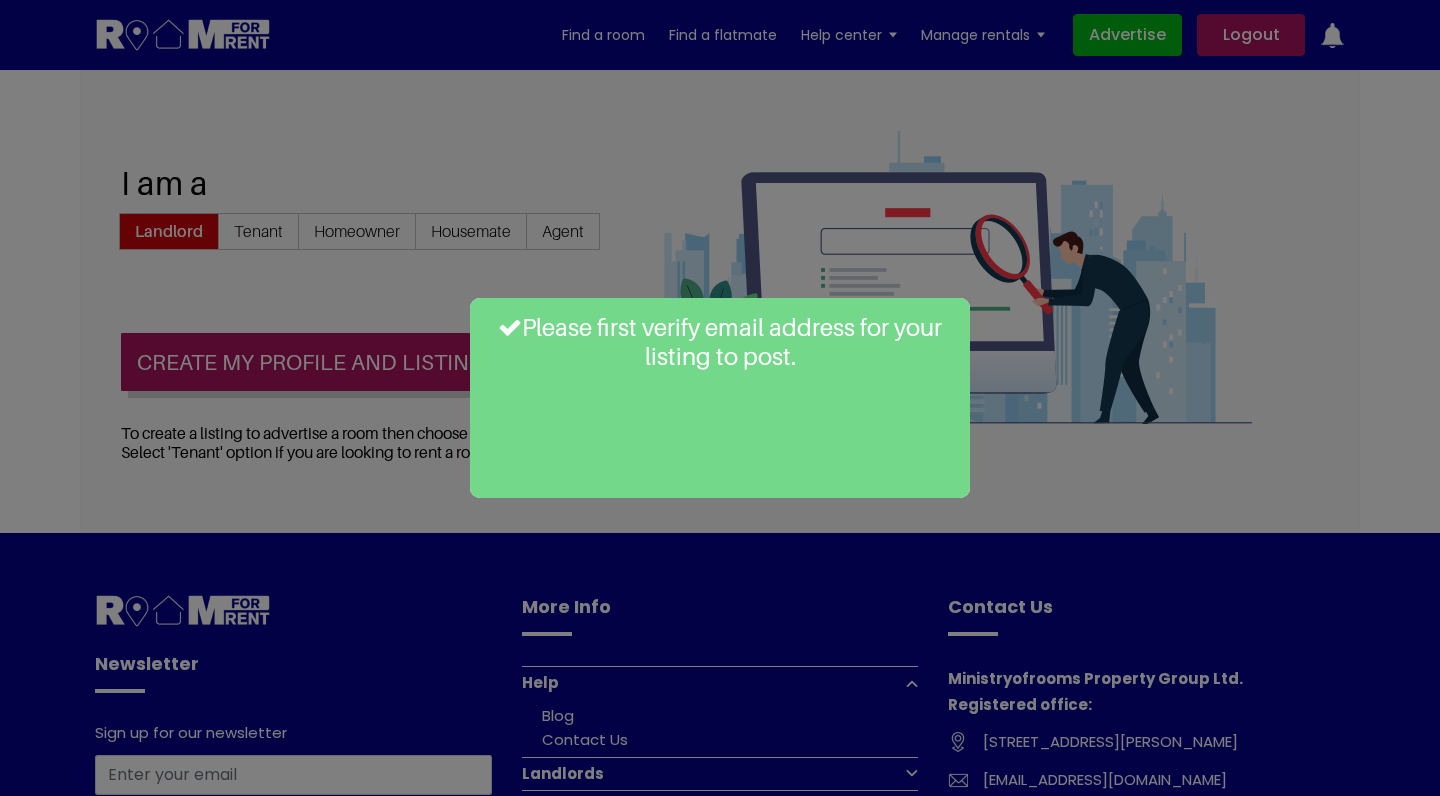 click at bounding box center [510, 327] 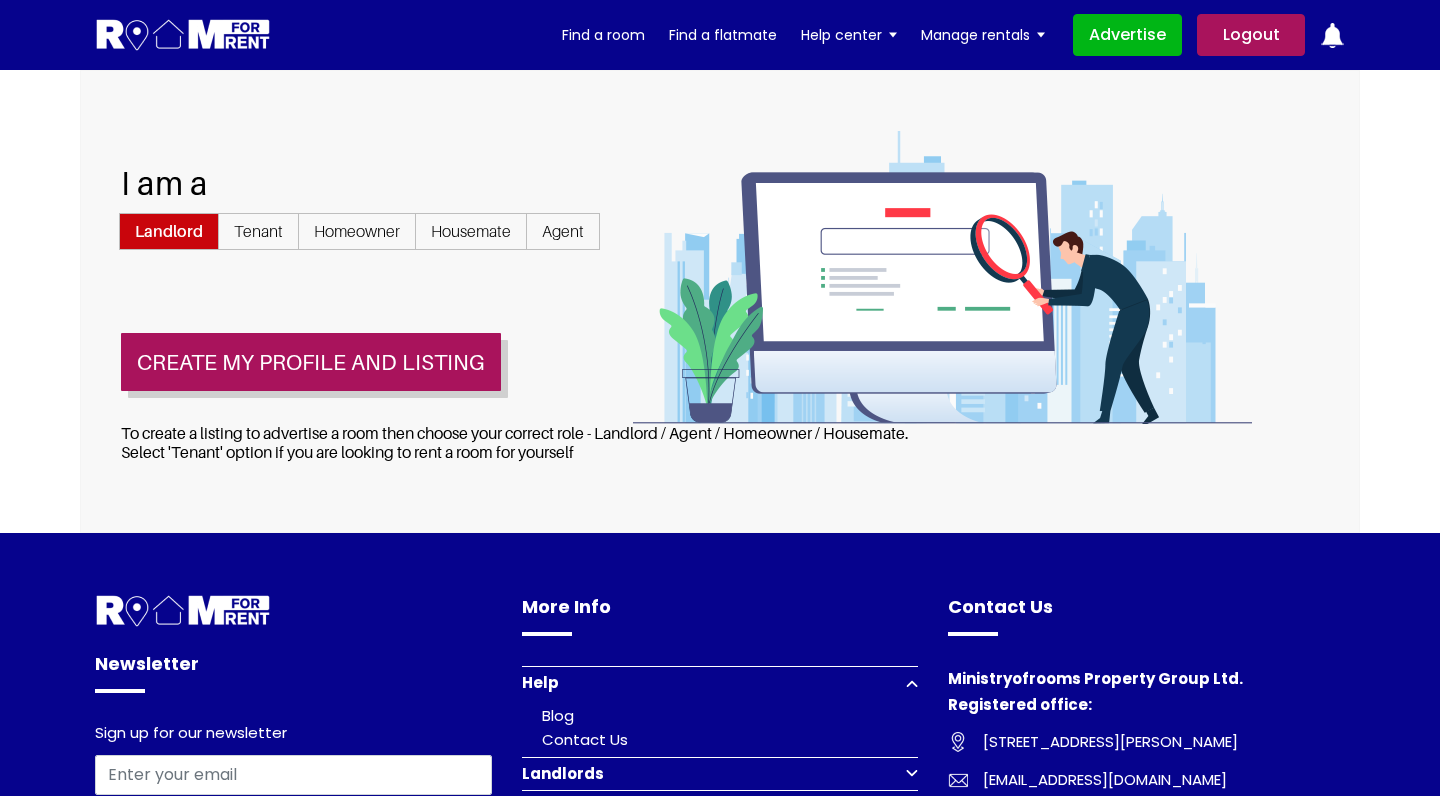 click on "Tenant" at bounding box center [258, 231] 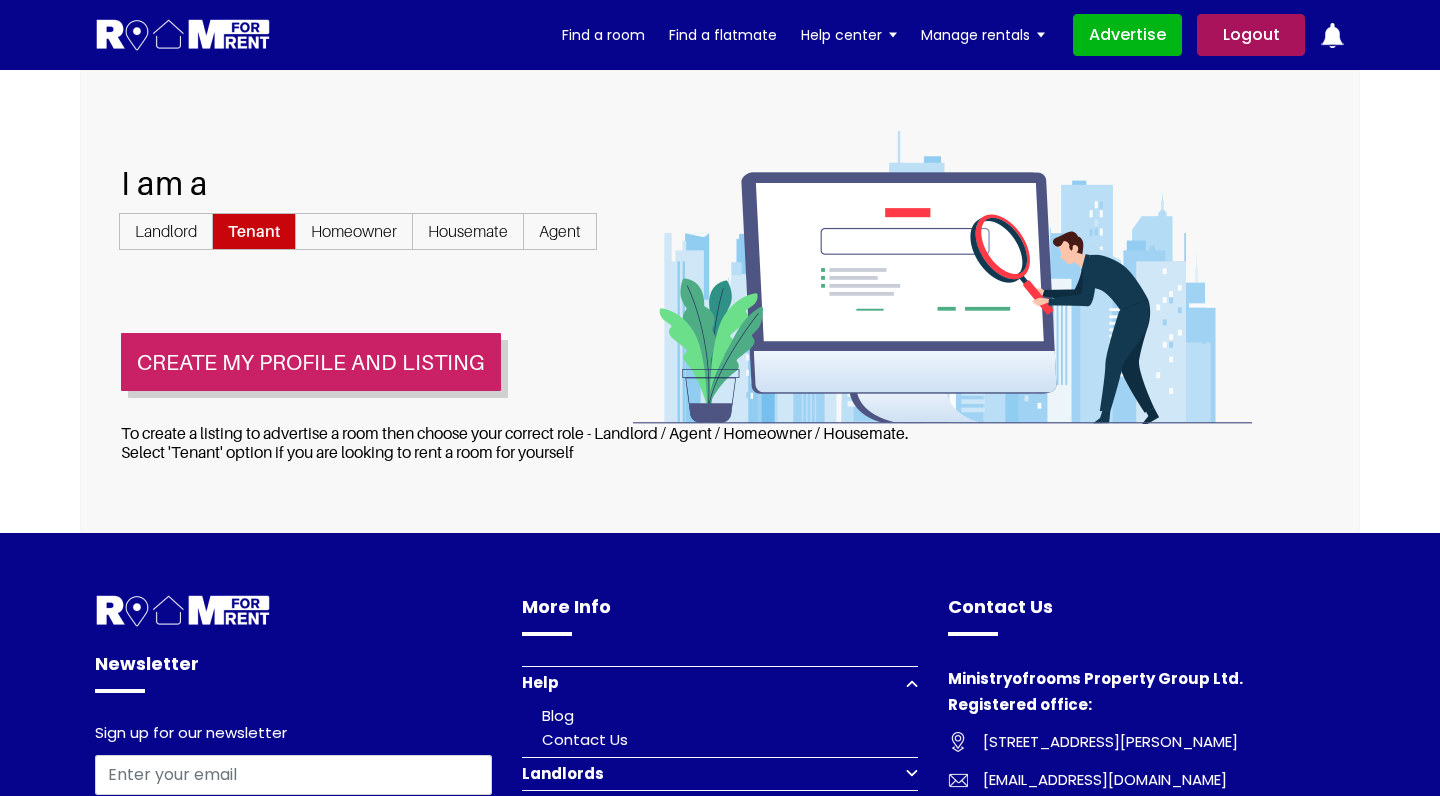 click on "Create my profile and listing" at bounding box center (311, 362) 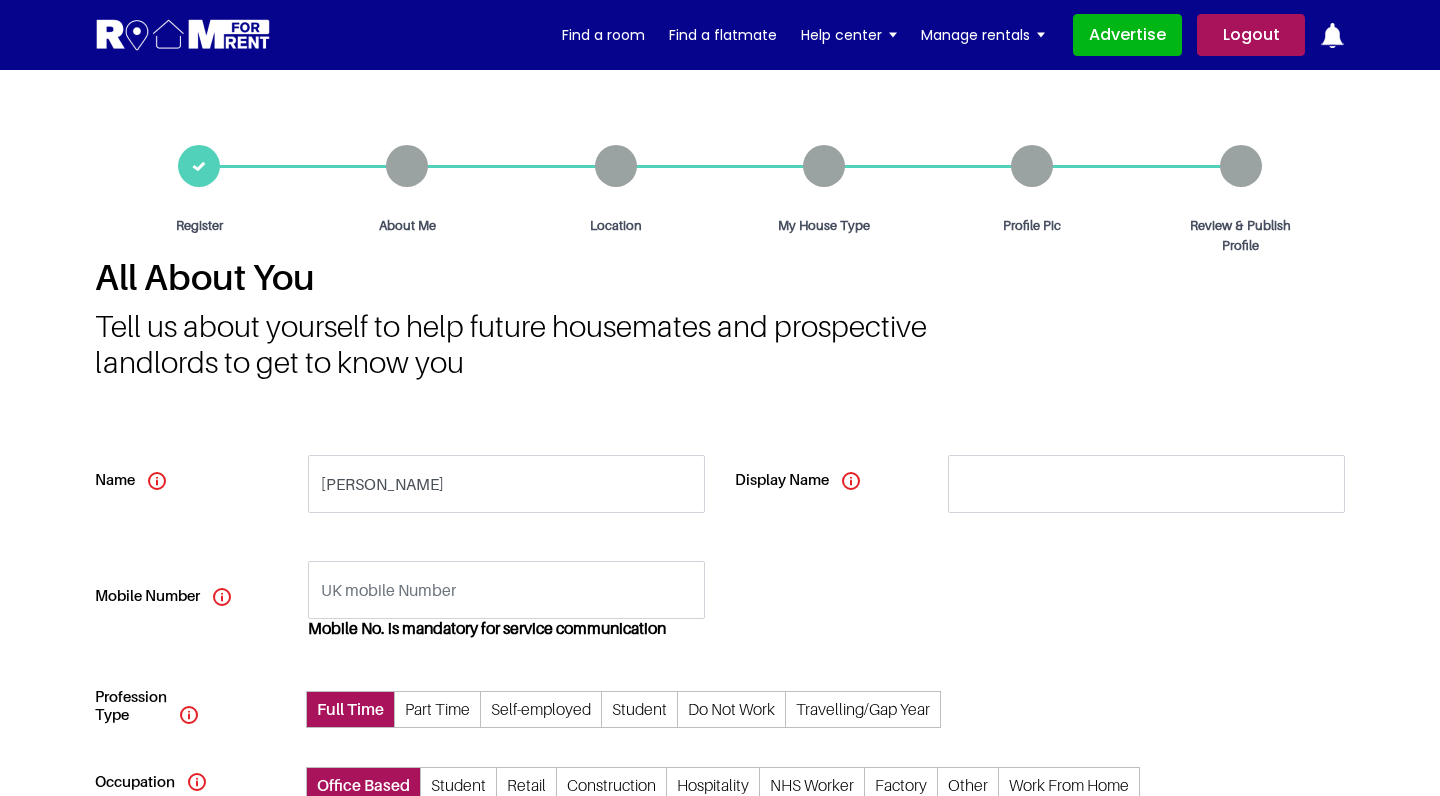 scroll, scrollTop: 0, scrollLeft: 0, axis: both 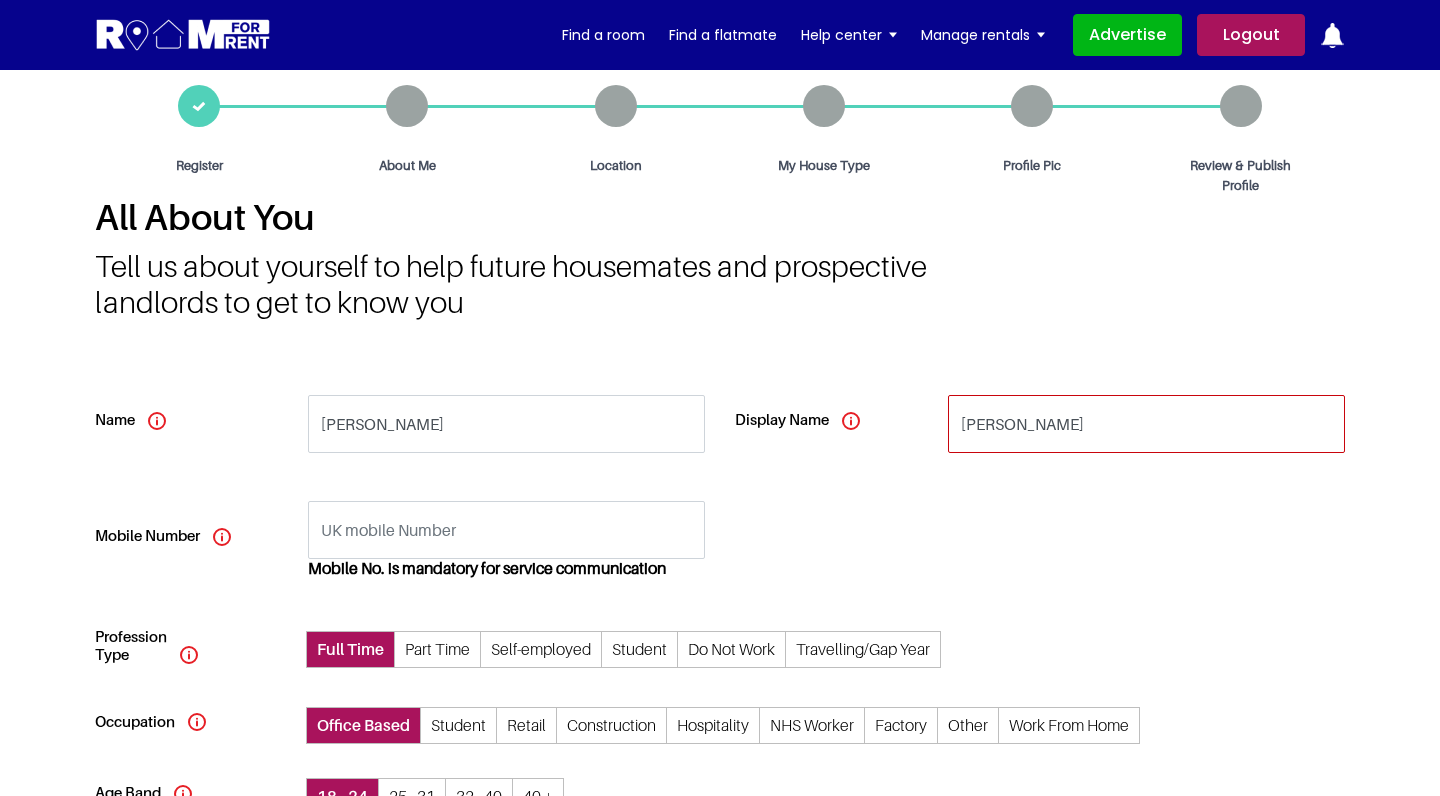 type on "[PERSON_NAME]" 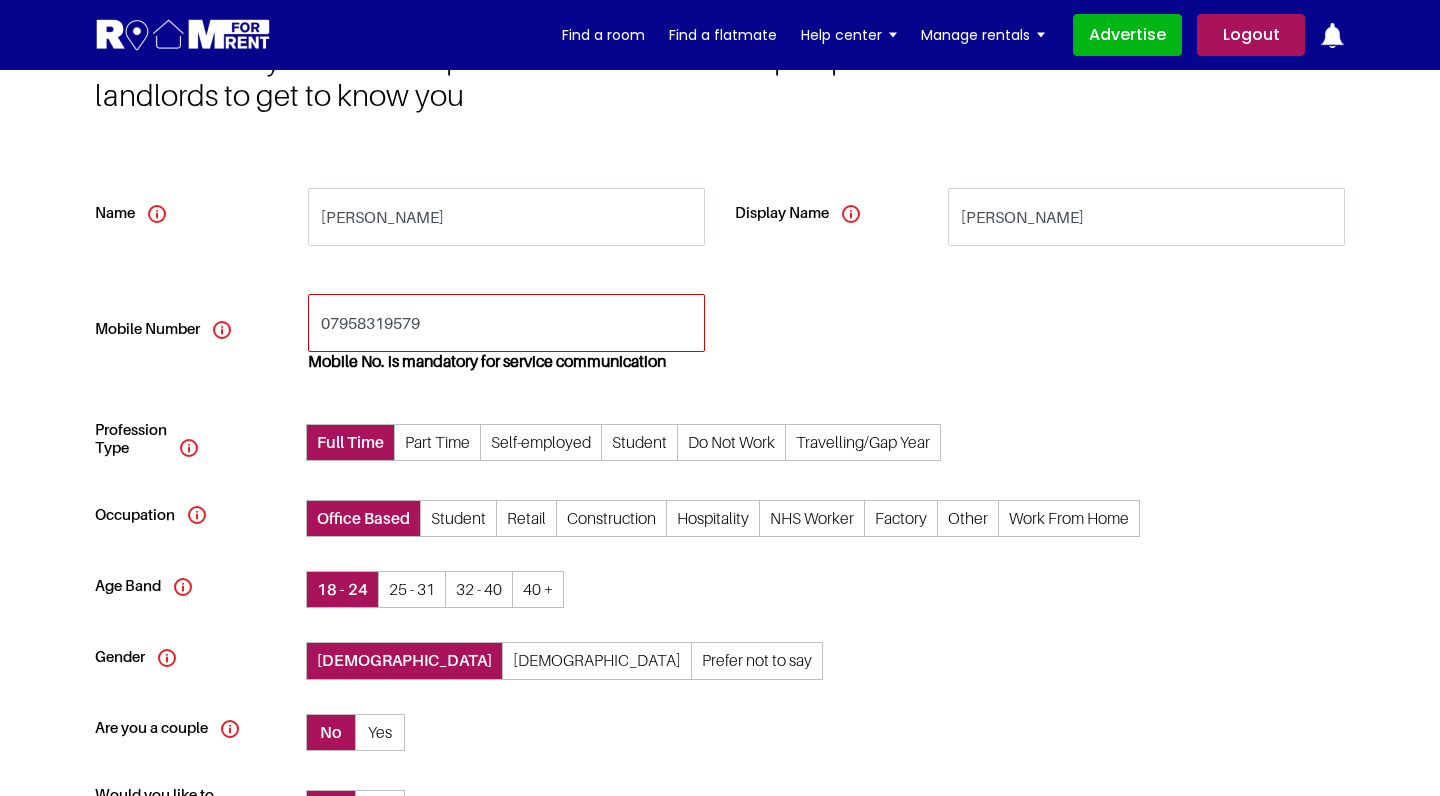 scroll, scrollTop: 268, scrollLeft: 0, axis: vertical 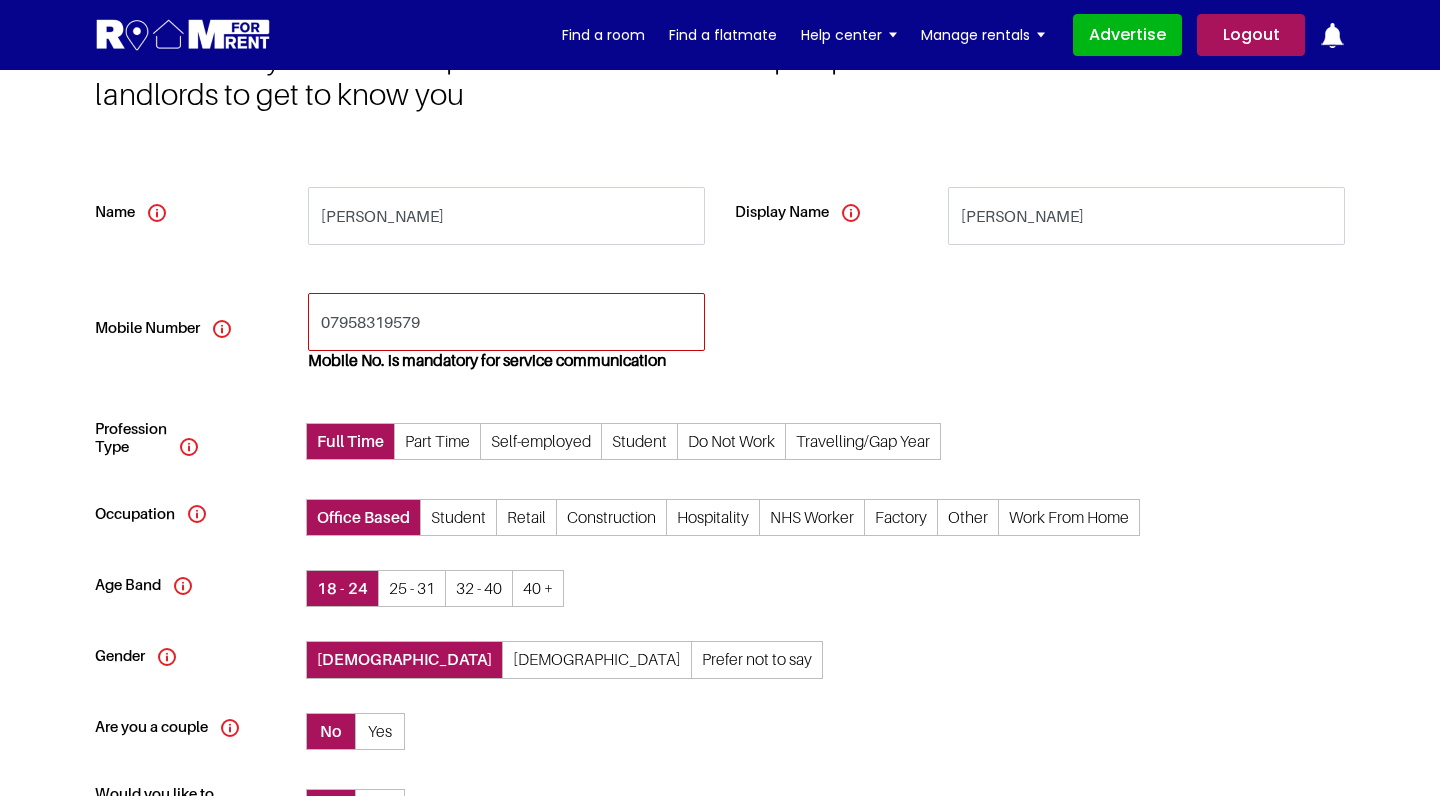 type on "07958319579" 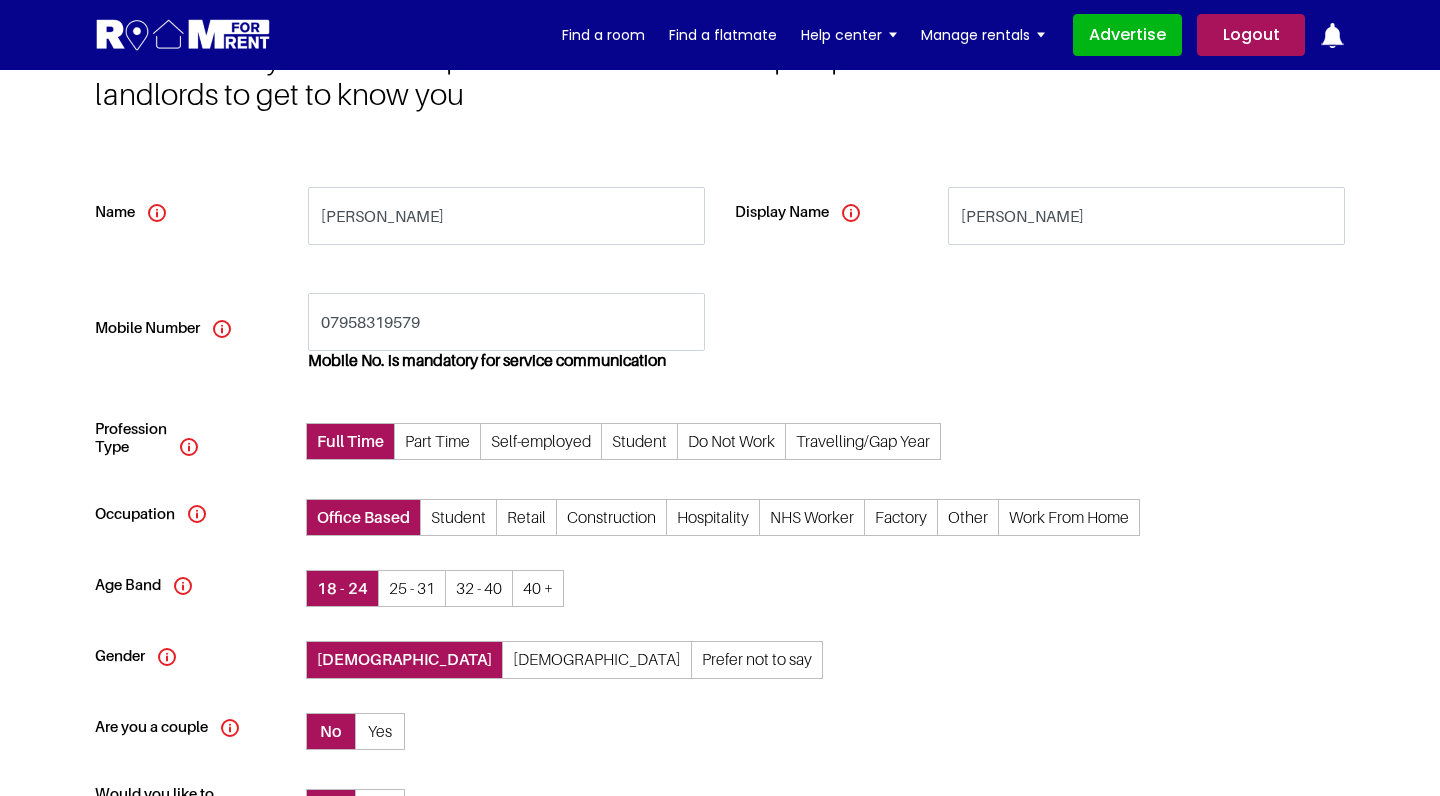 click on "Student" at bounding box center (639, 441) 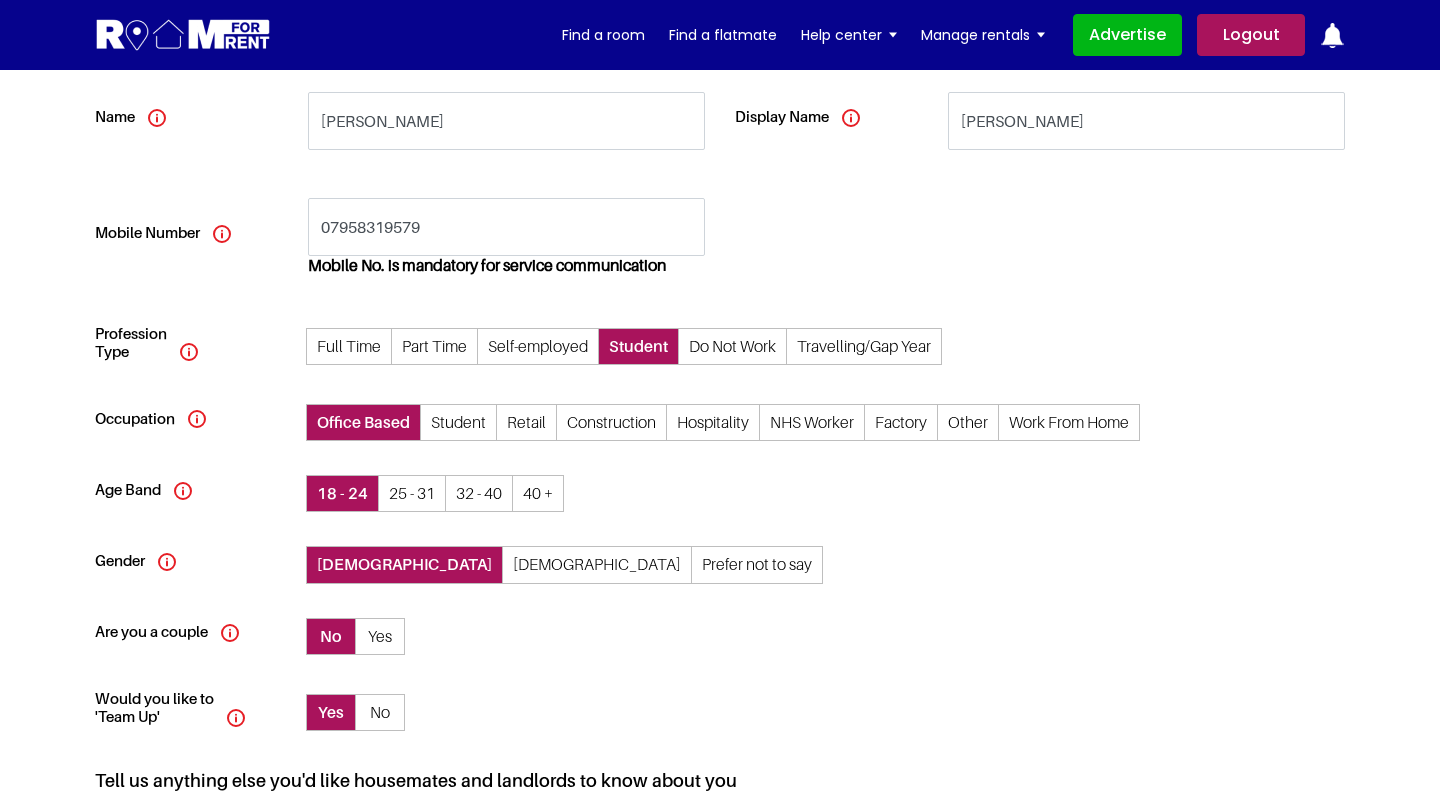 scroll, scrollTop: 378, scrollLeft: 0, axis: vertical 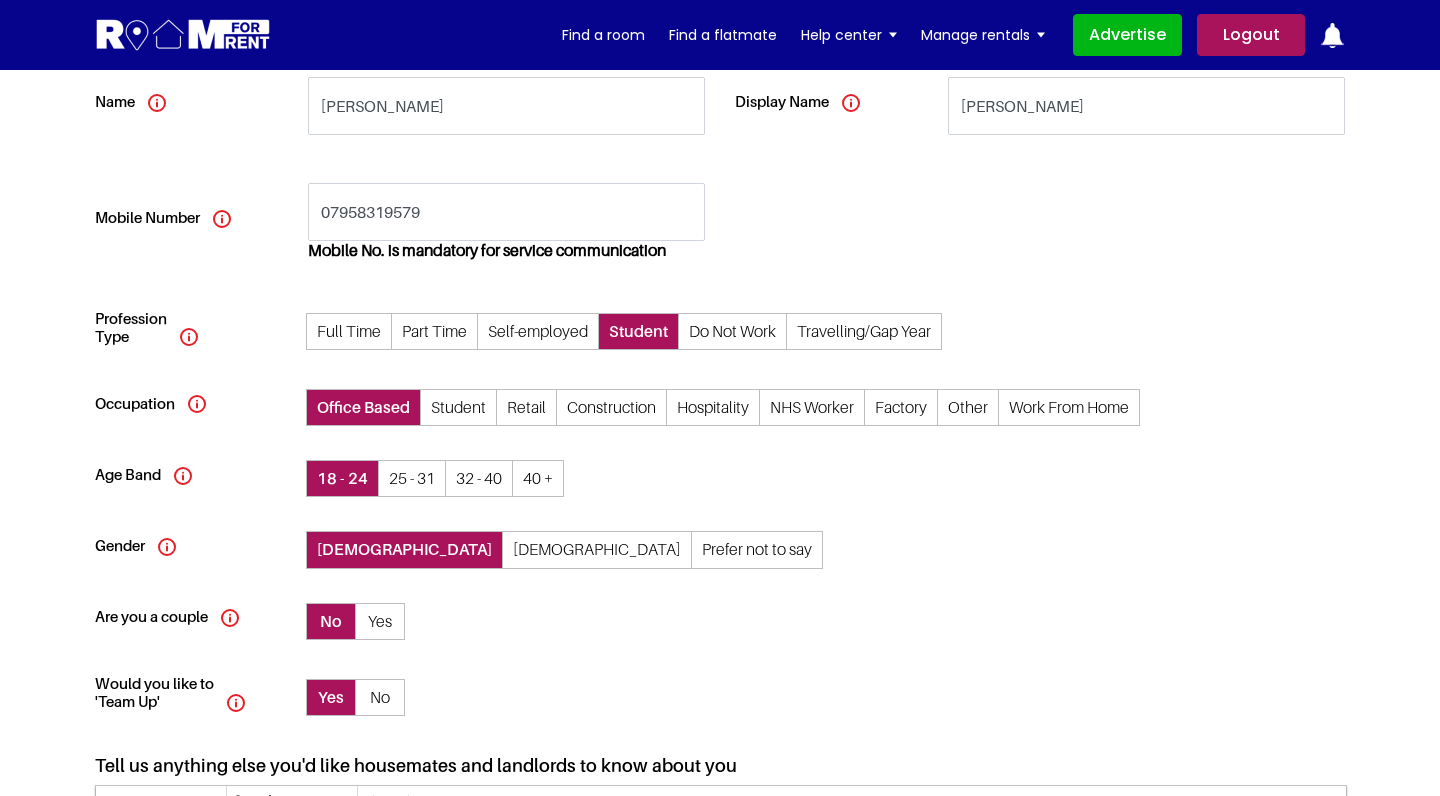 click on "Student" at bounding box center (458, 407) 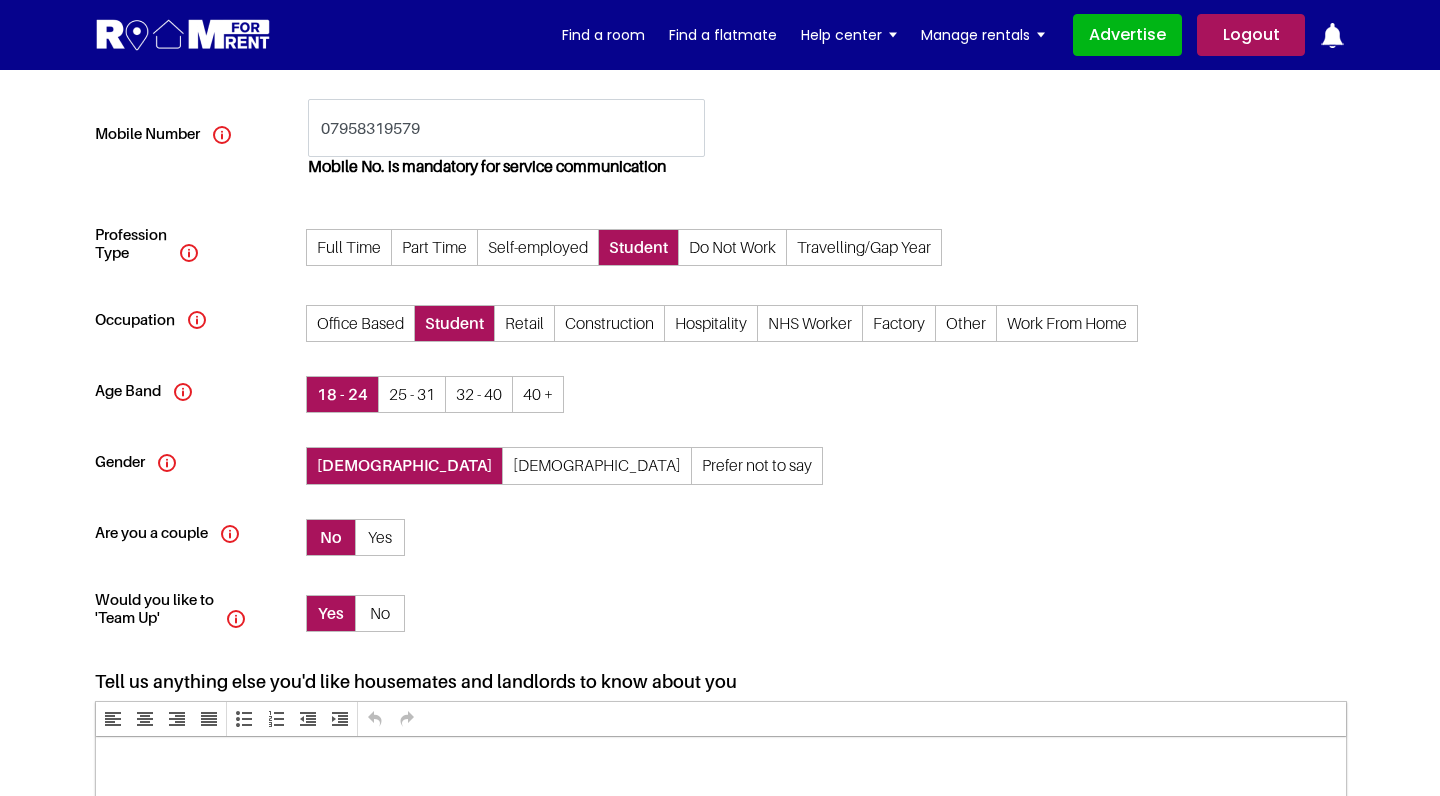 scroll, scrollTop: 476, scrollLeft: 0, axis: vertical 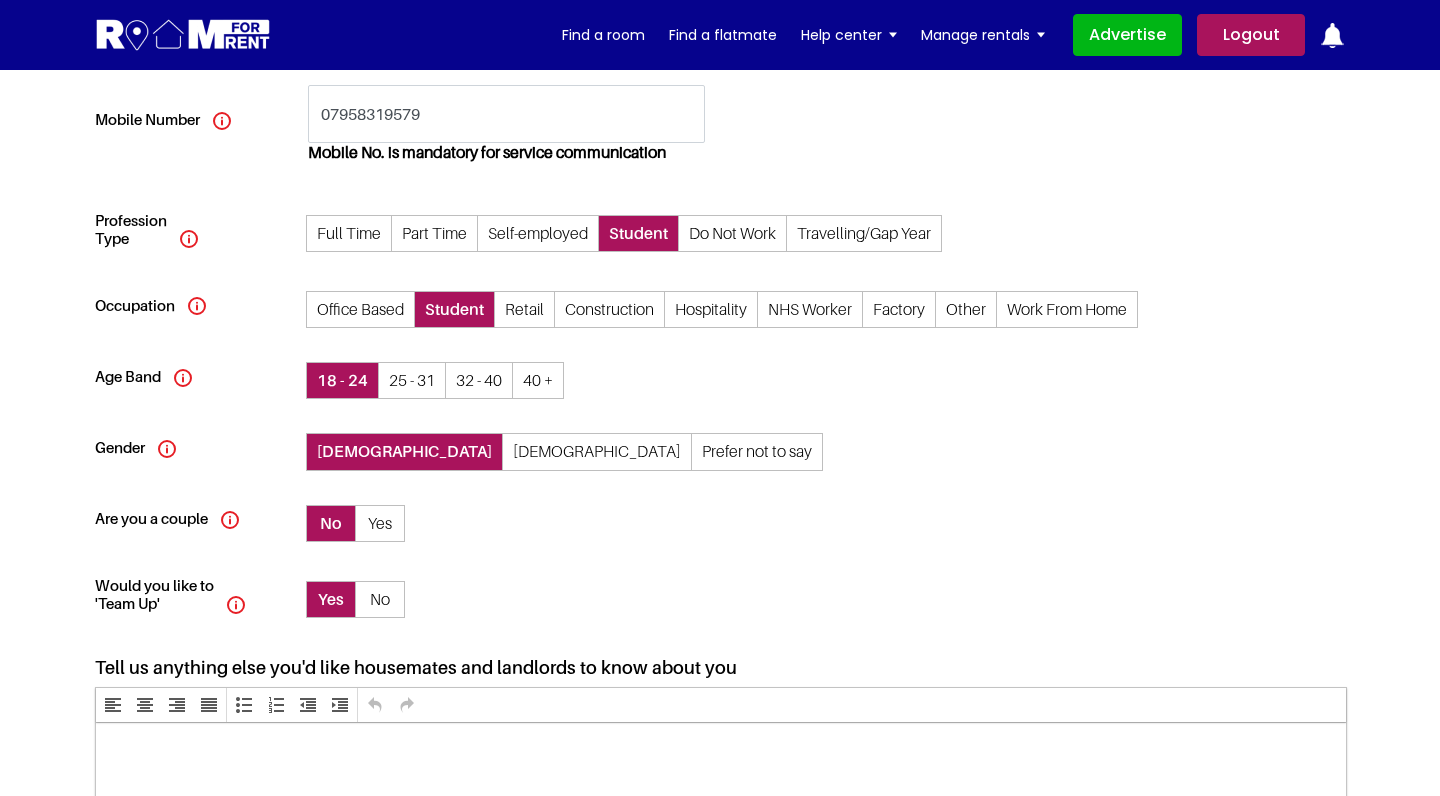 click on "Female" at bounding box center [597, 451] 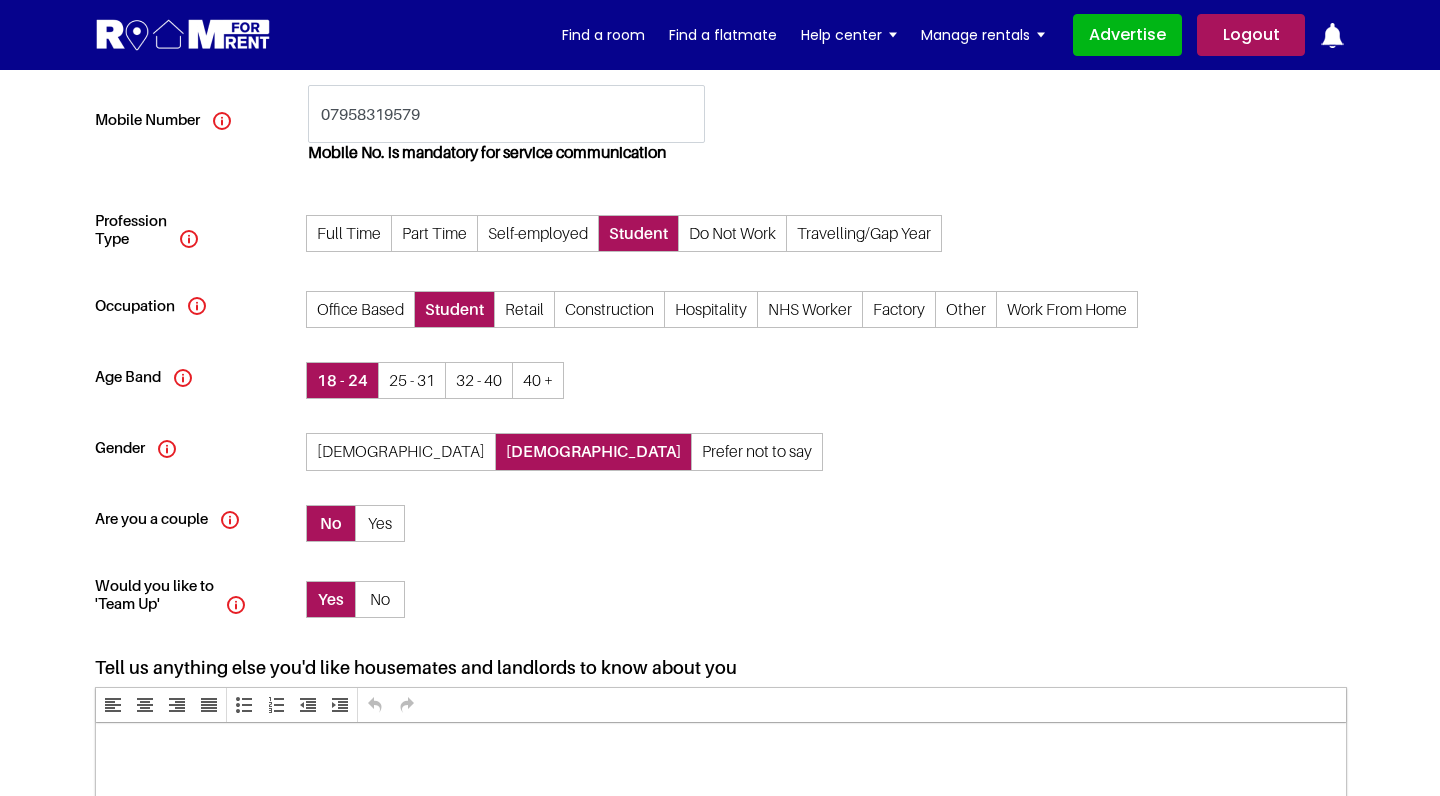 scroll, scrollTop: 572, scrollLeft: 0, axis: vertical 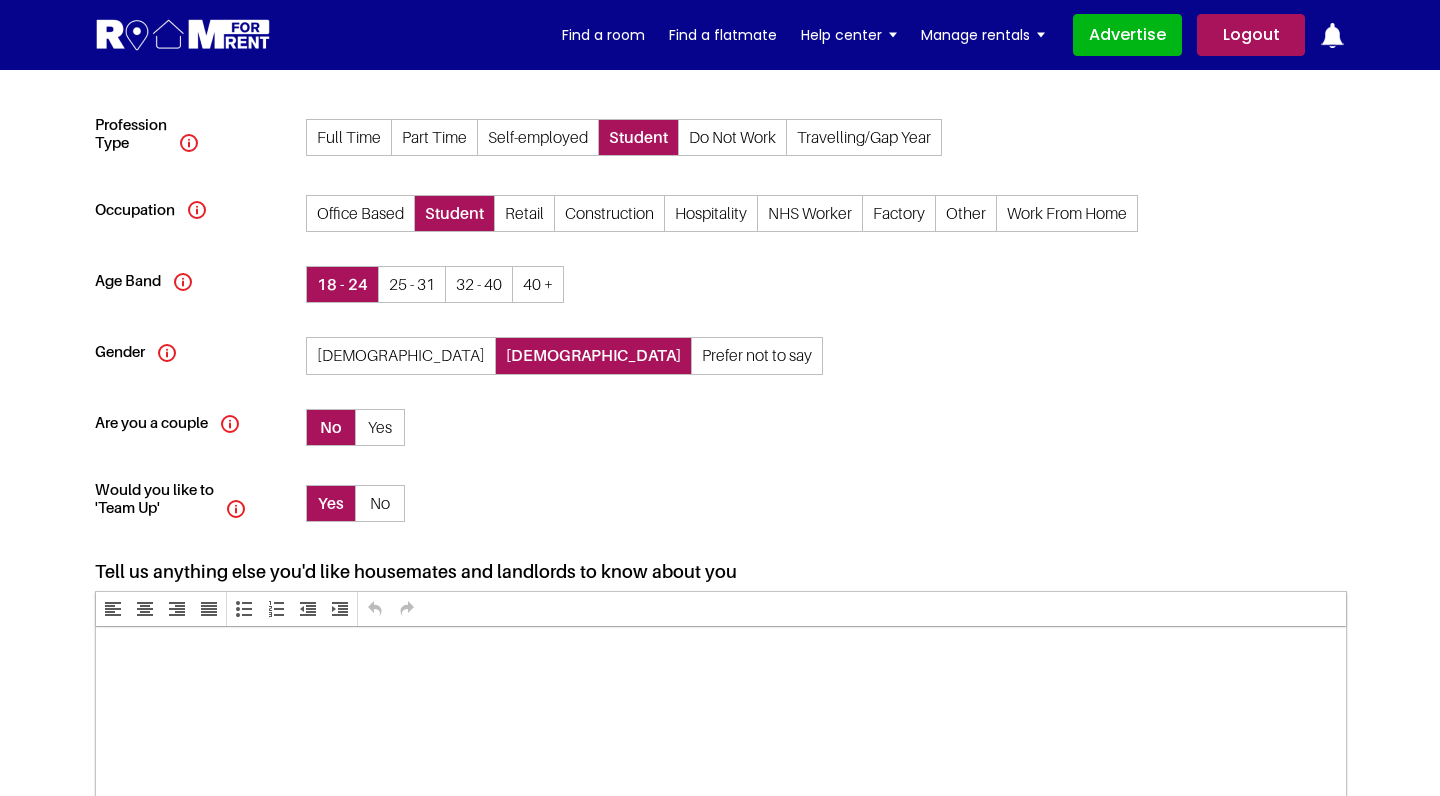 click on "No" at bounding box center (380, 503) 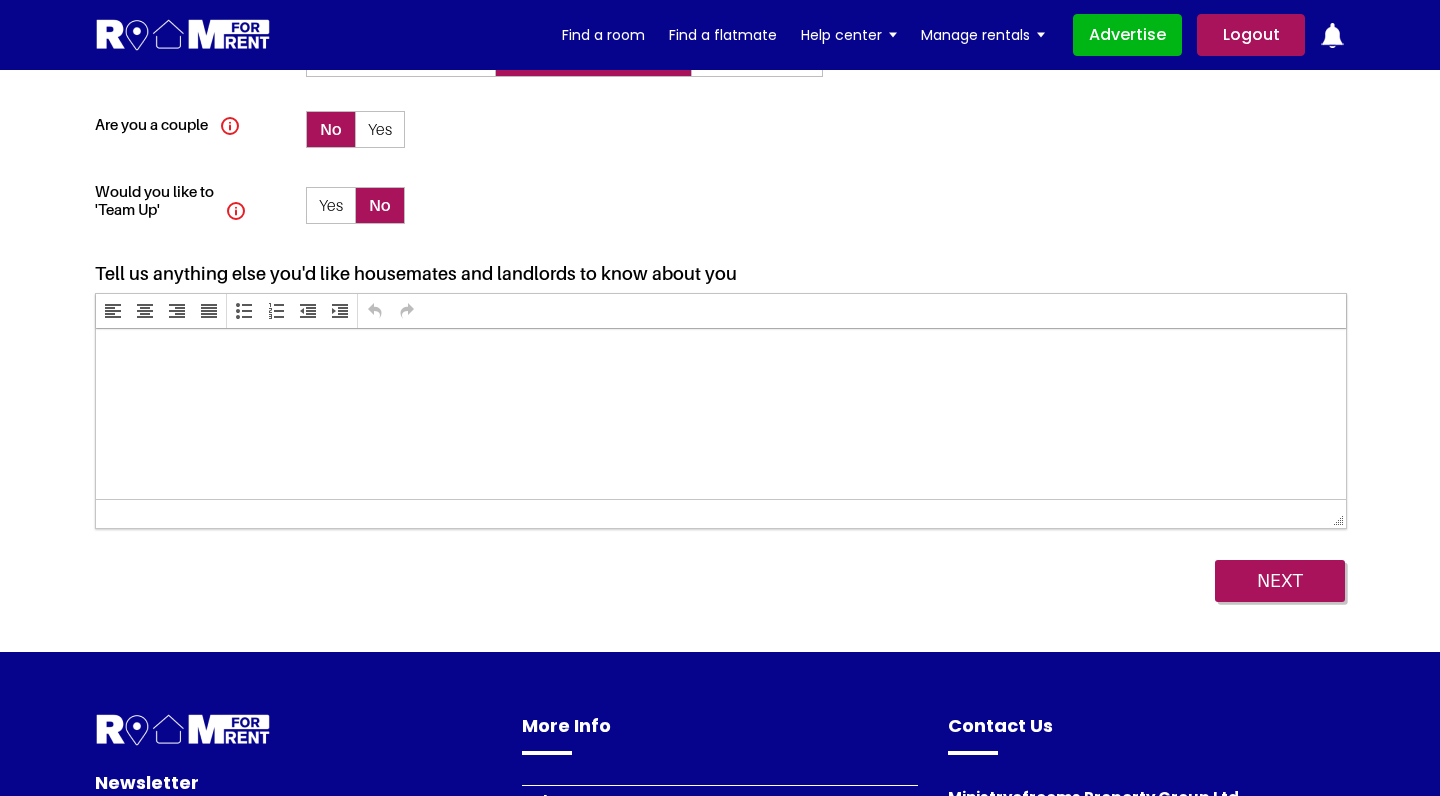 scroll, scrollTop: 871, scrollLeft: 0, axis: vertical 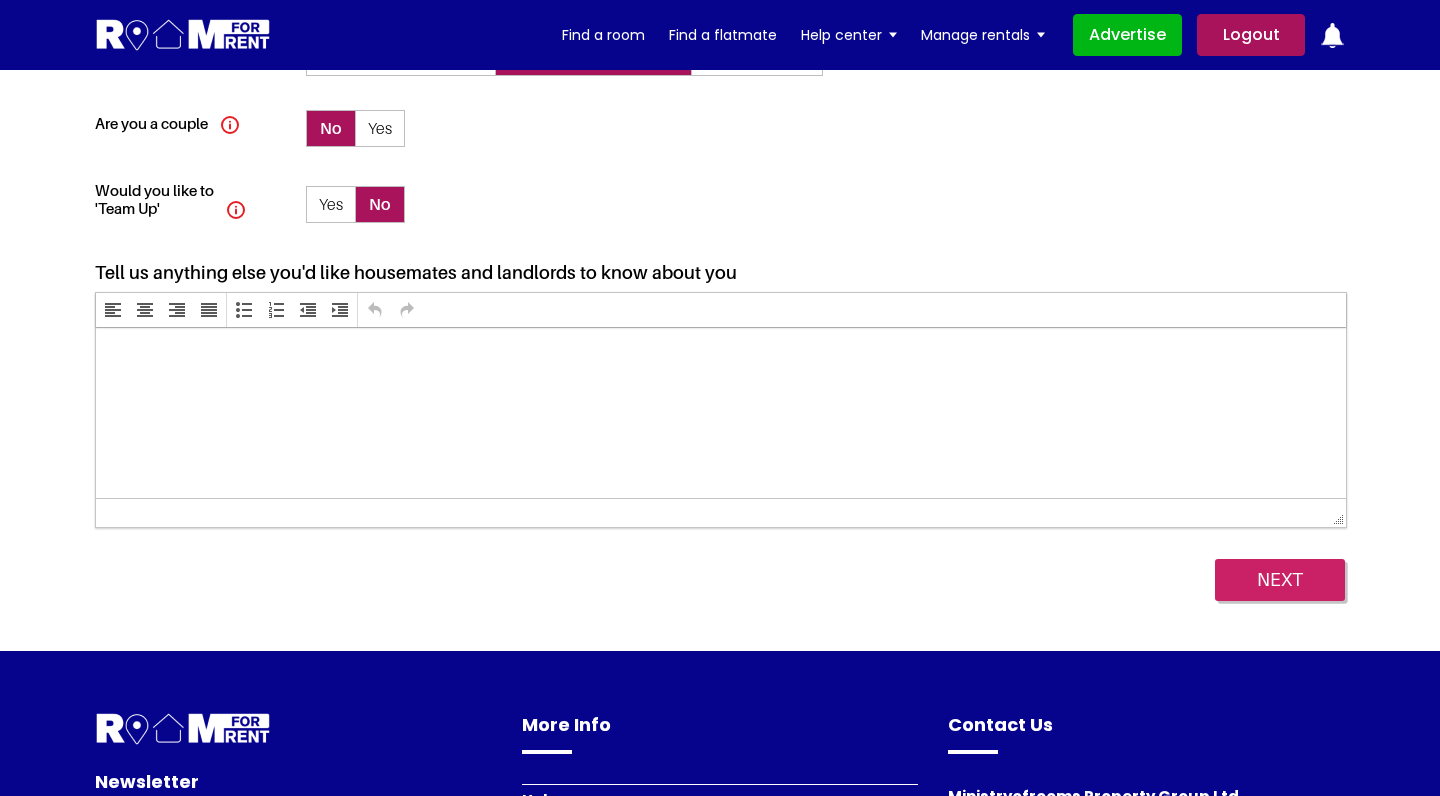 click on "NEXT" at bounding box center (1280, 580) 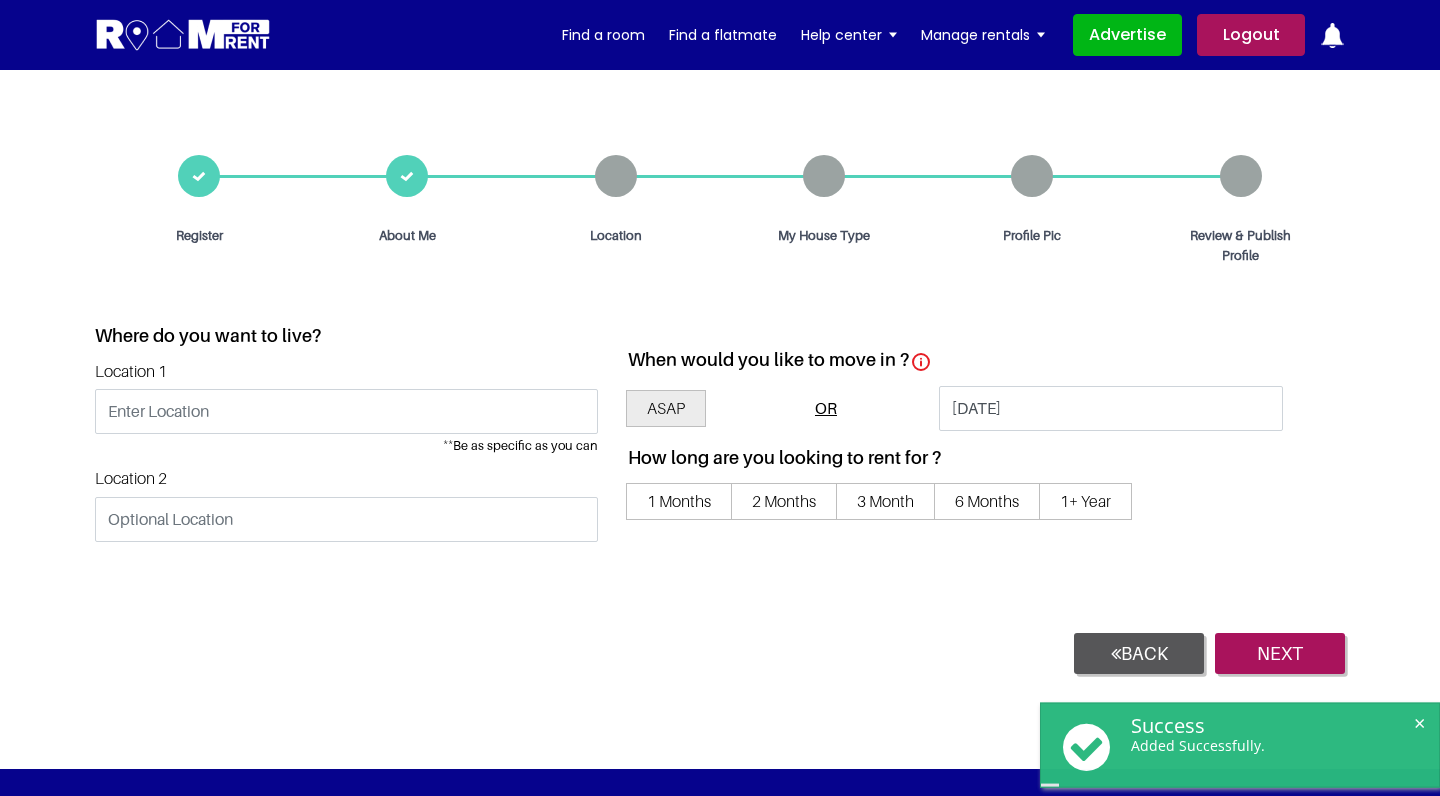 scroll, scrollTop: 0, scrollLeft: 0, axis: both 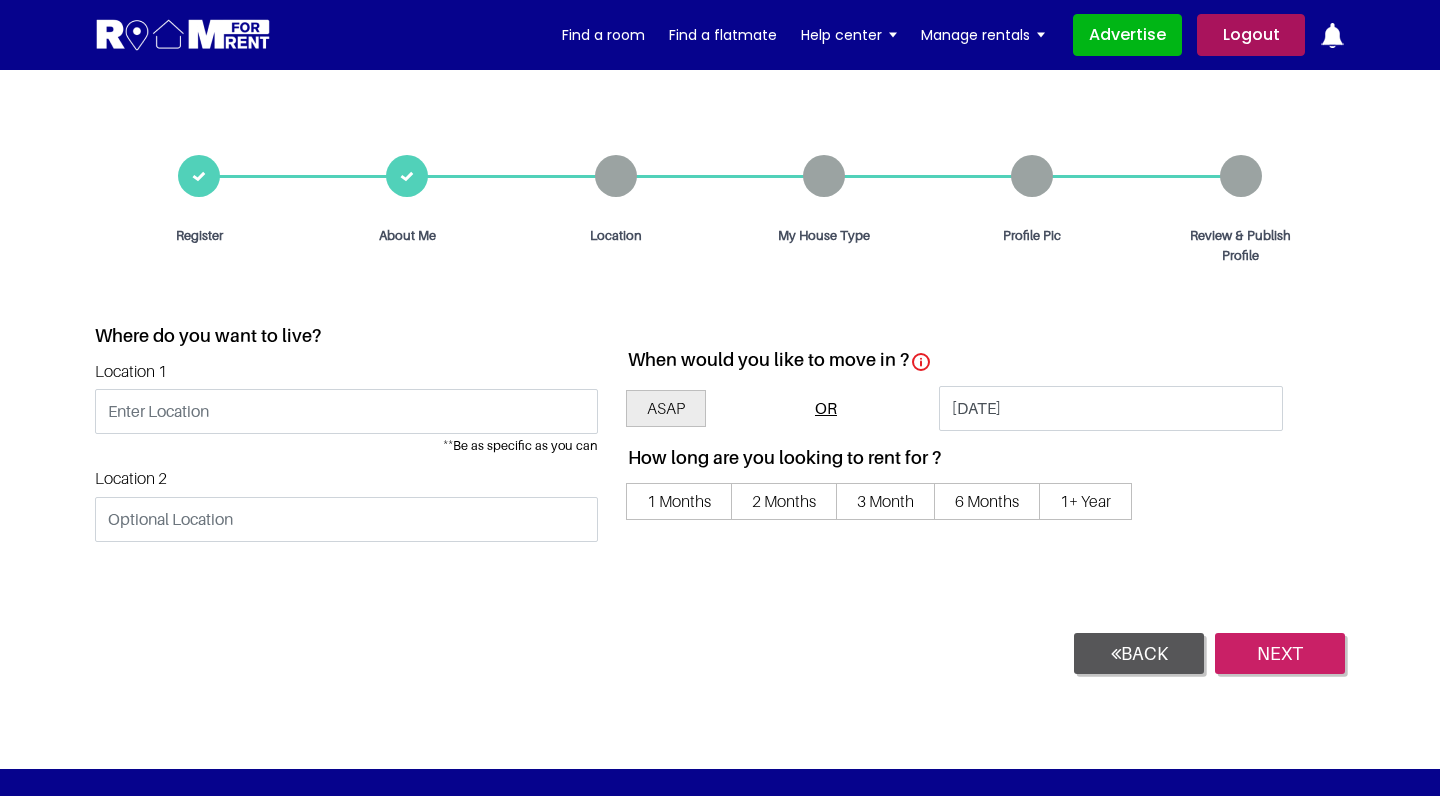 click on "NEXT" at bounding box center [1280, 654] 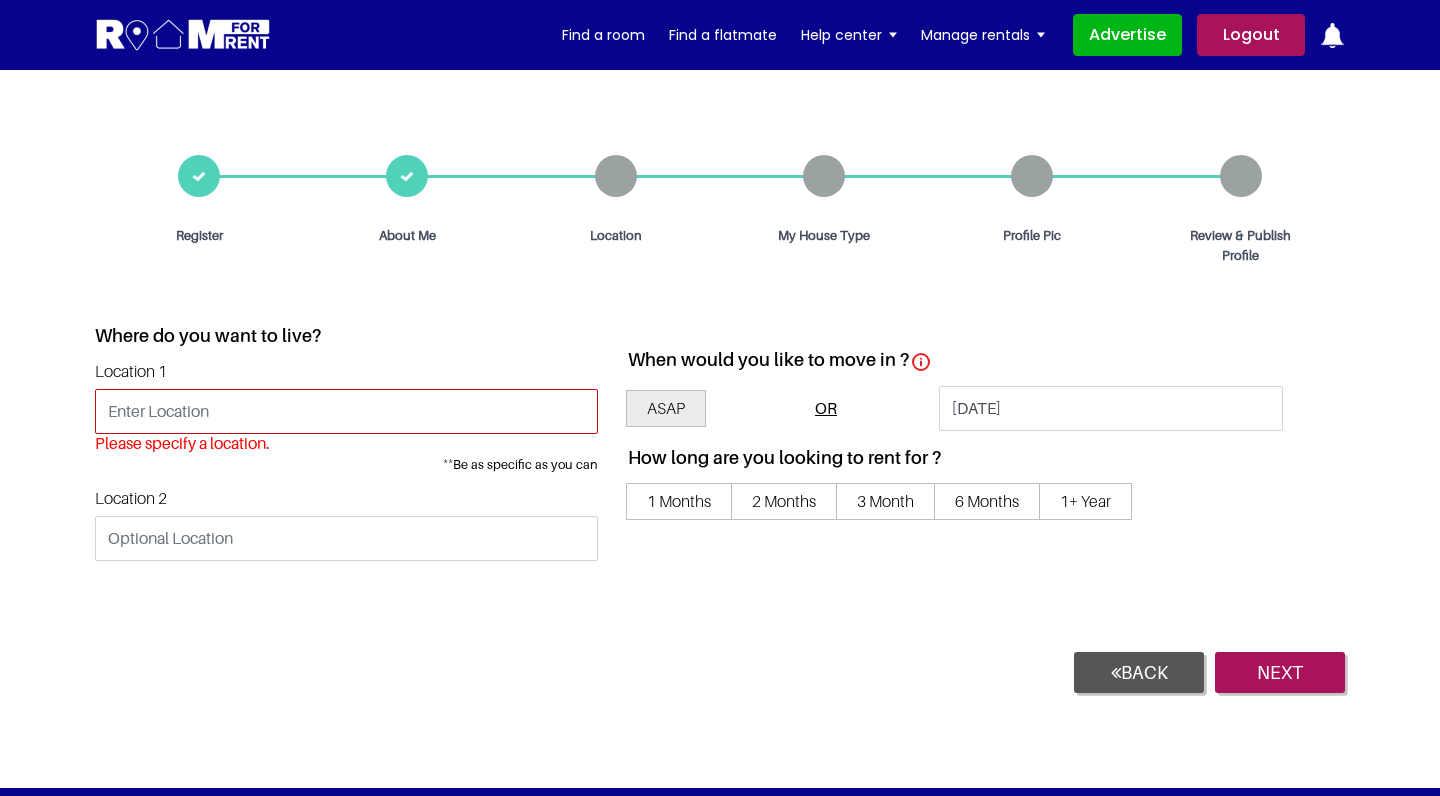 scroll, scrollTop: 0, scrollLeft: 0, axis: both 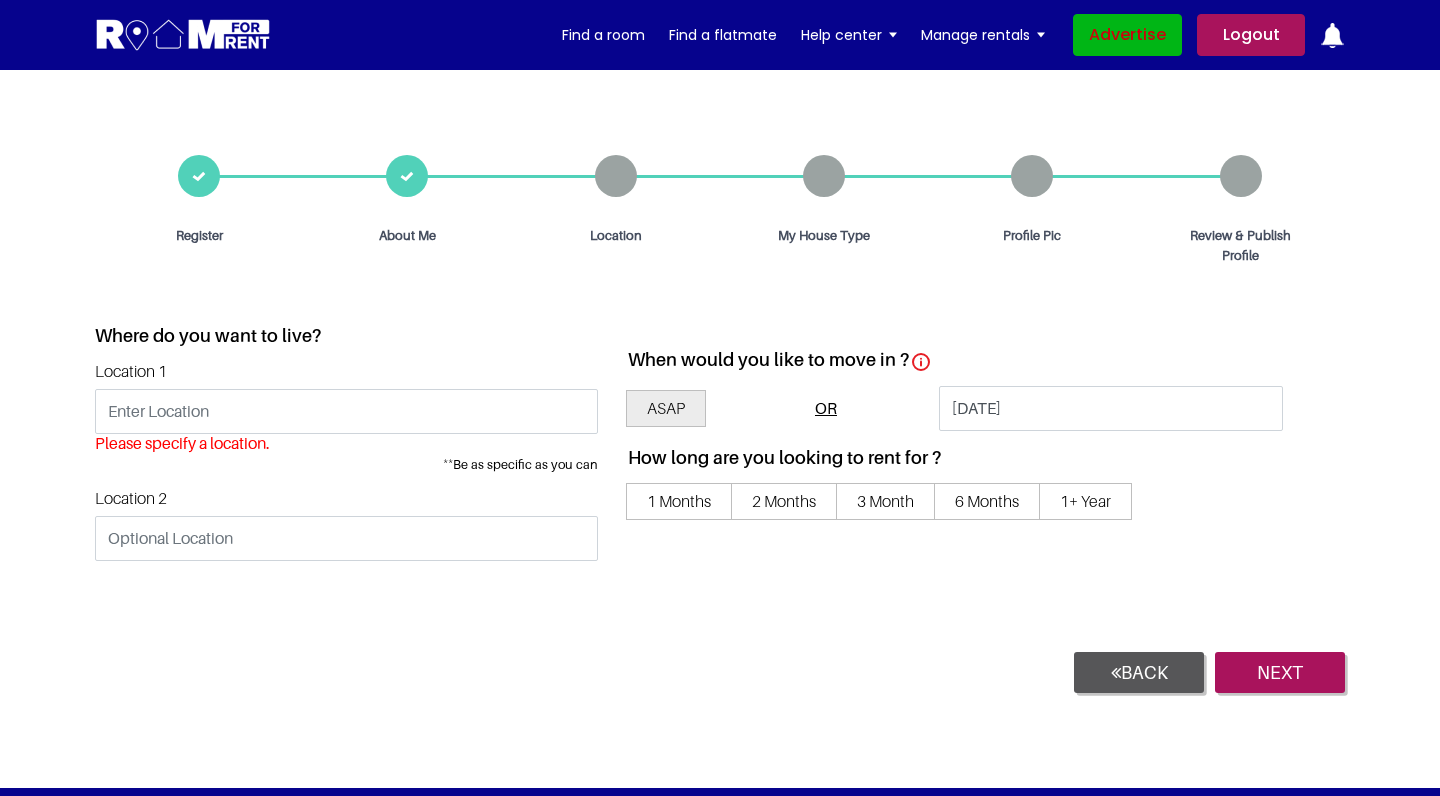 click on "Advertise" at bounding box center (1127, 35) 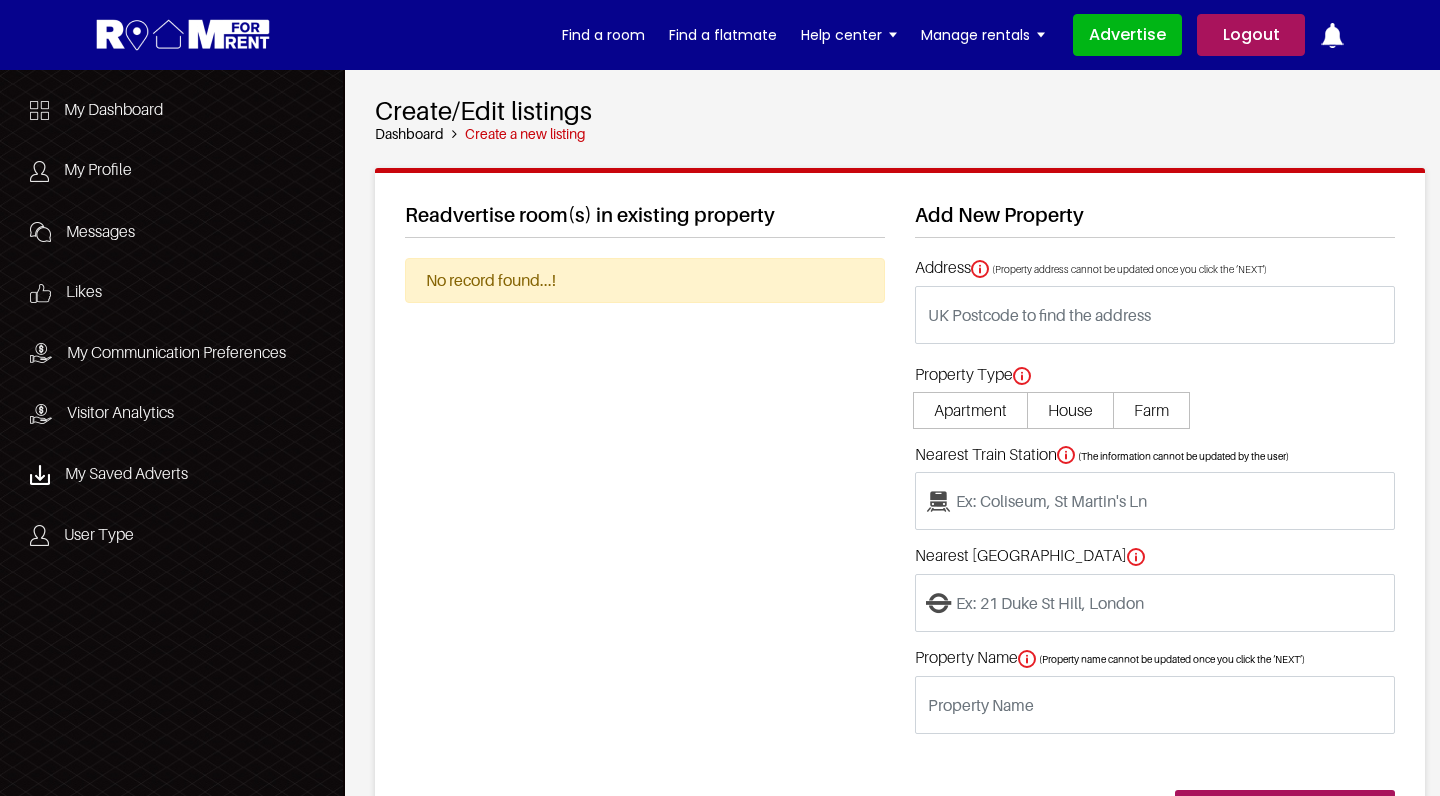 scroll, scrollTop: 0, scrollLeft: 0, axis: both 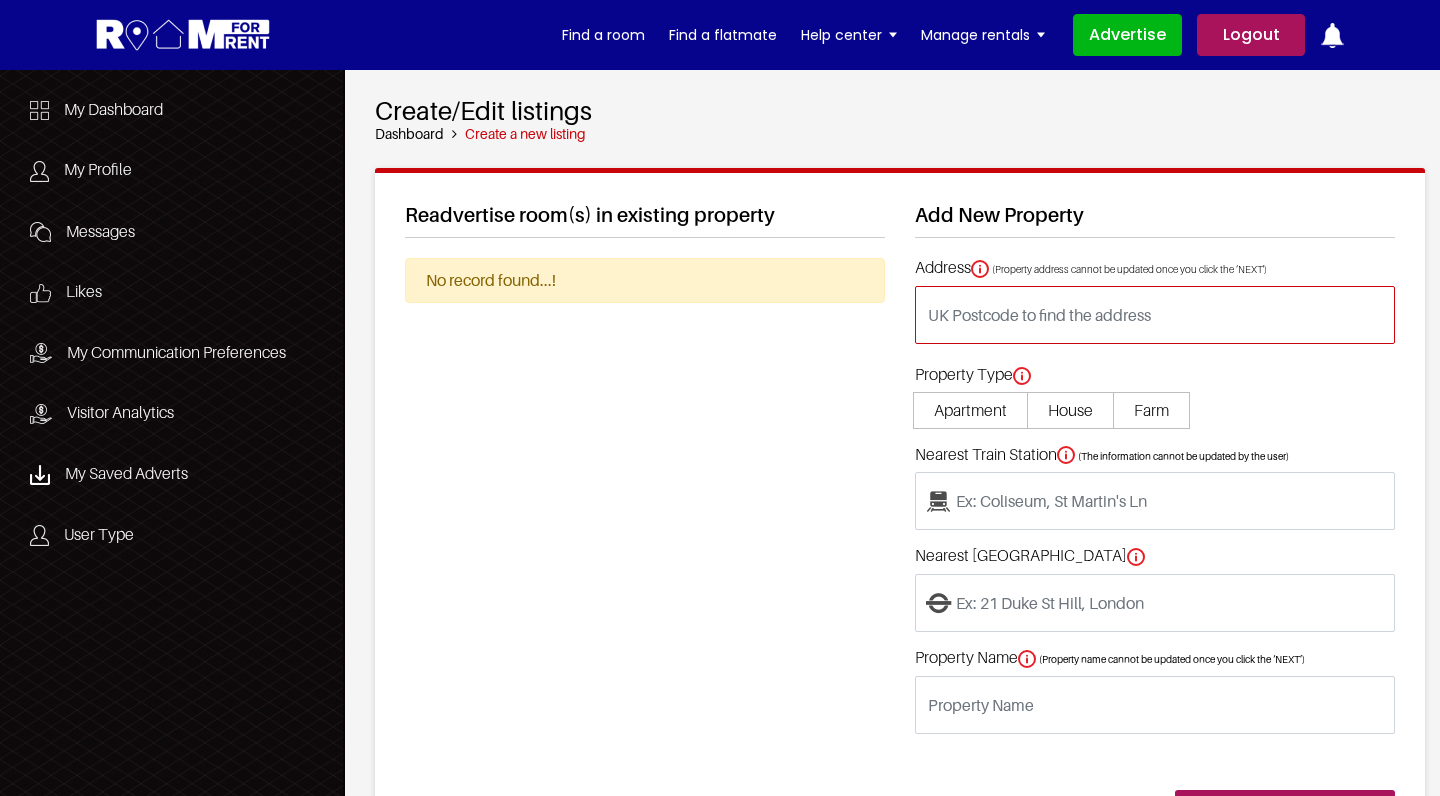 click at bounding box center [1155, 315] 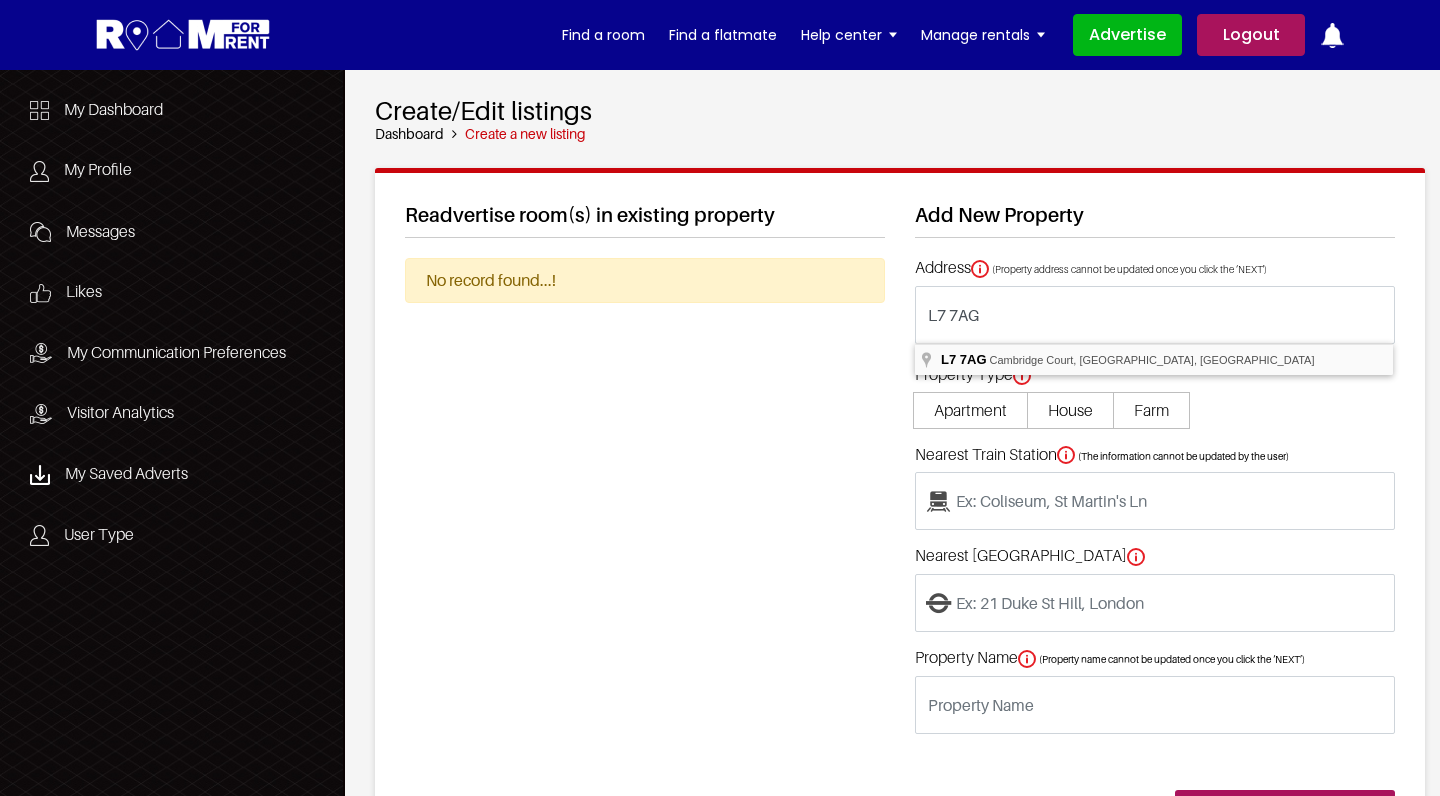 type on "[STREET_ADDRESS]" 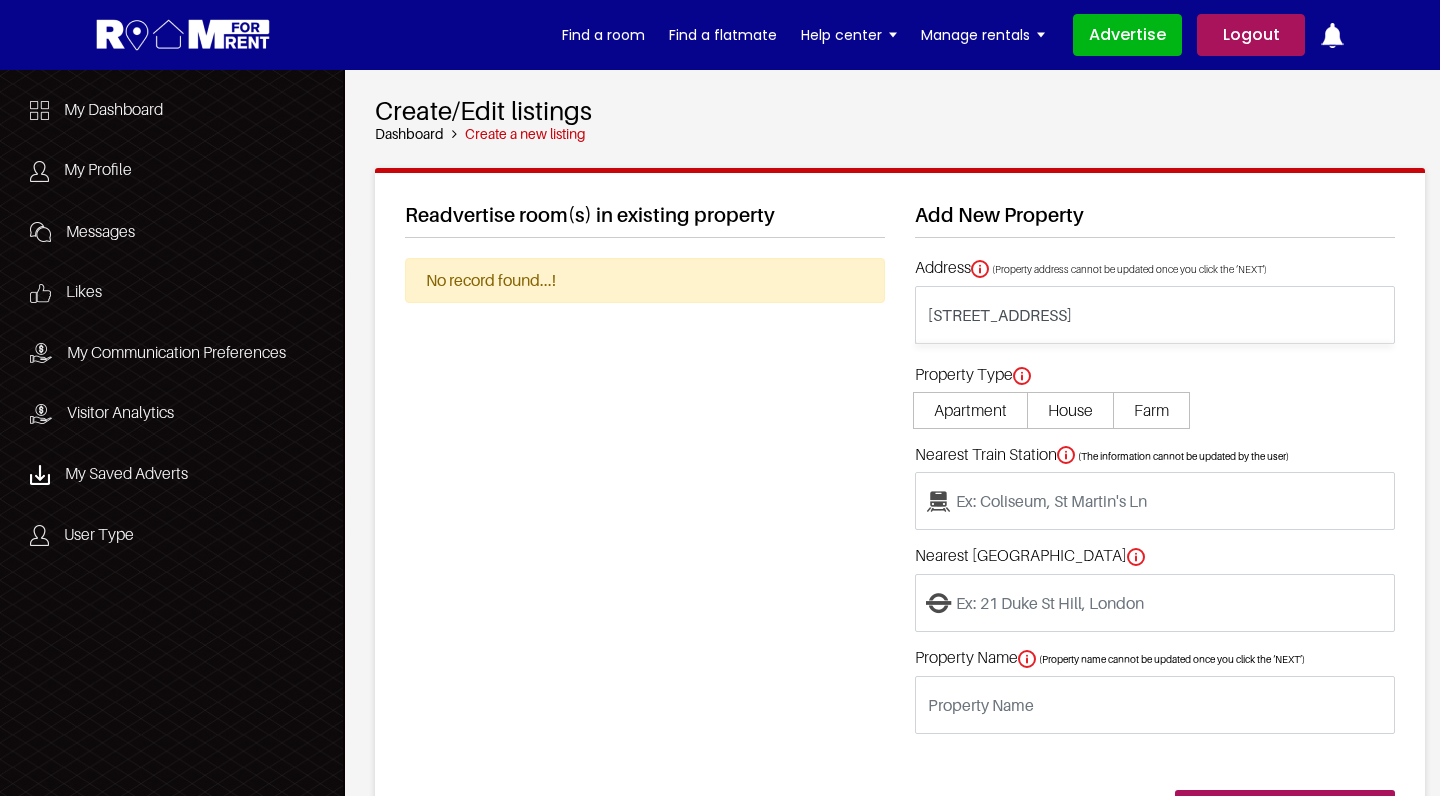 type on "located at [STREET_ADDRESS]" 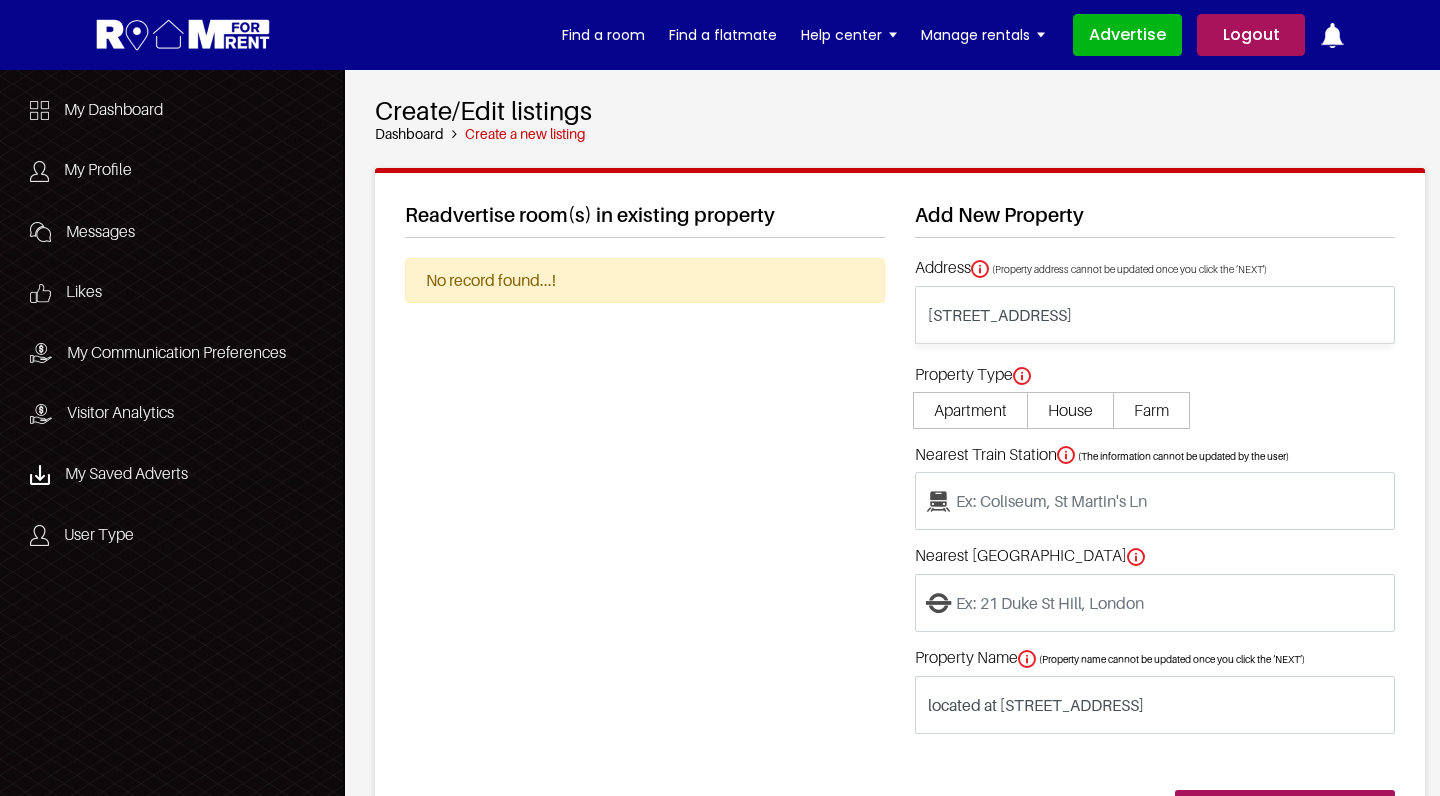 type on "[GEOGRAPHIC_DATA]" 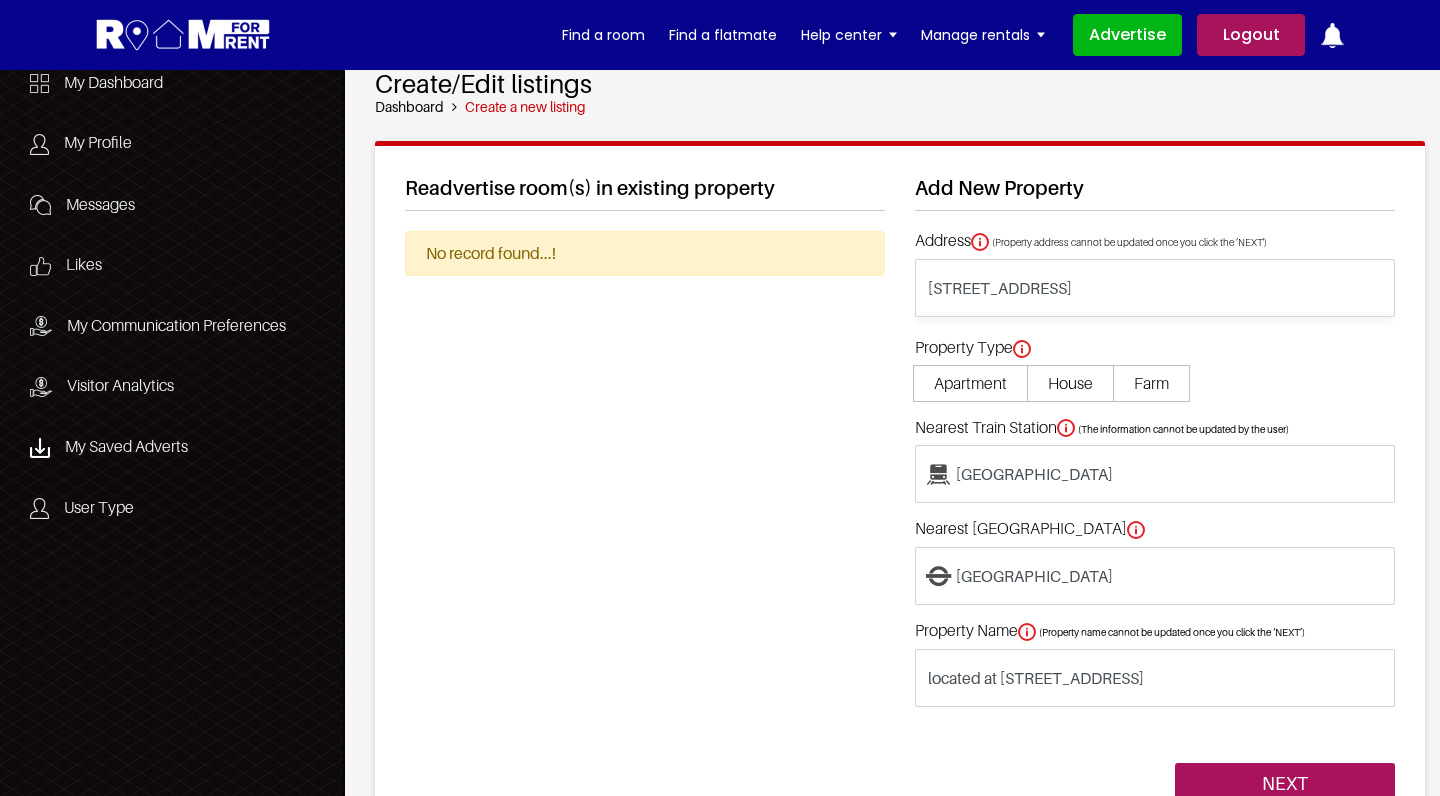 scroll, scrollTop: 31, scrollLeft: 0, axis: vertical 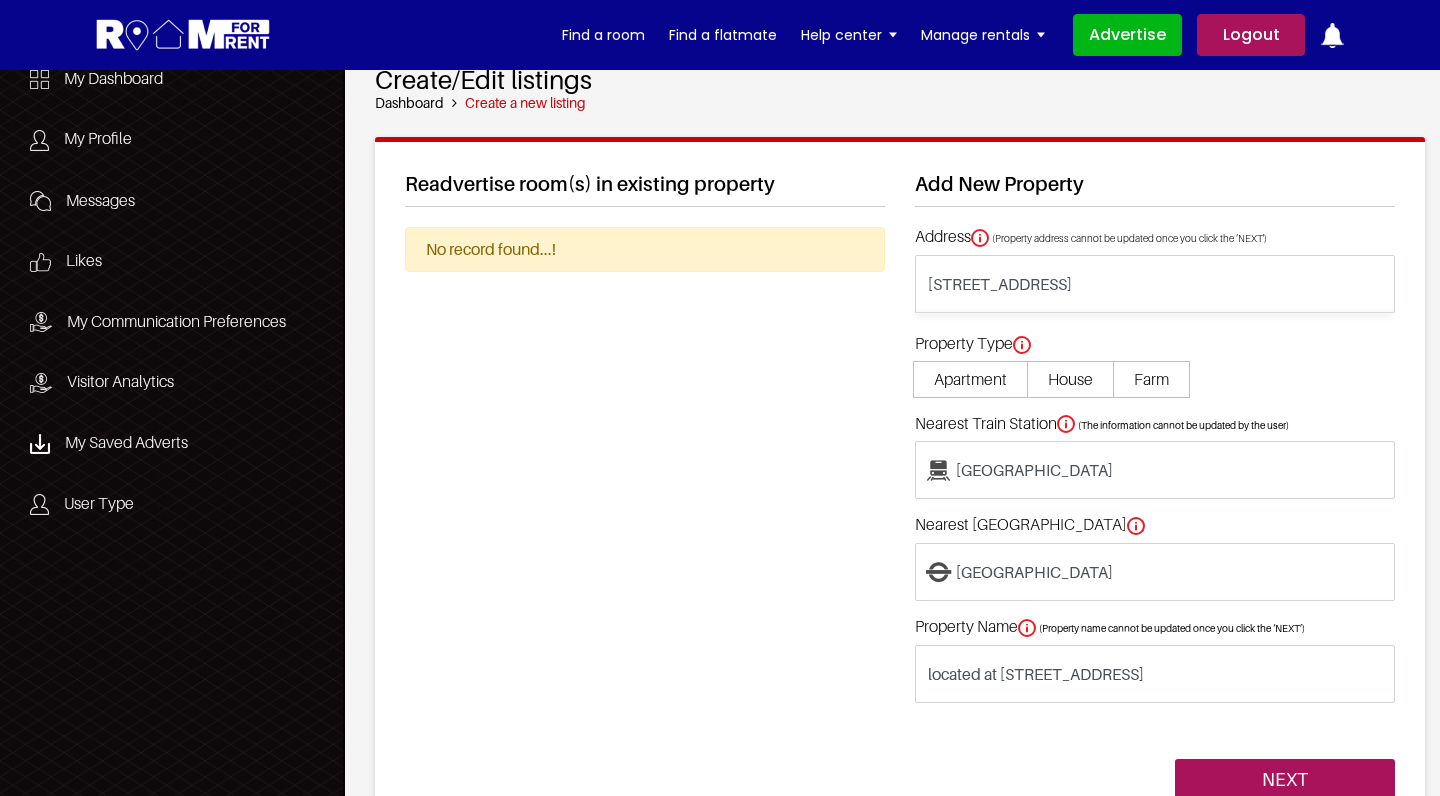 click on "Apartment" at bounding box center (970, 379) 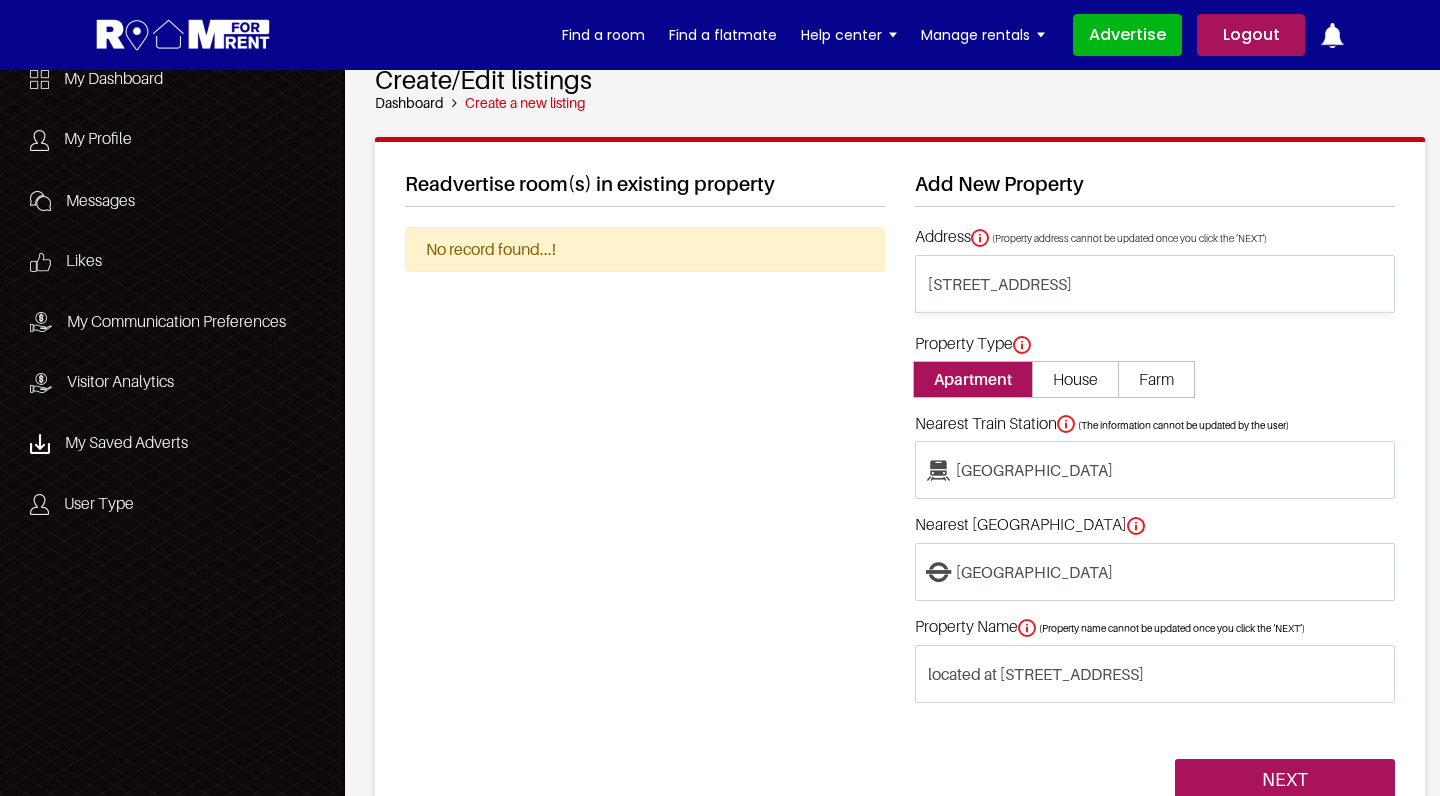 type on "Apartment located at Cambridge Court, Liverpool L7 7AG, UK" 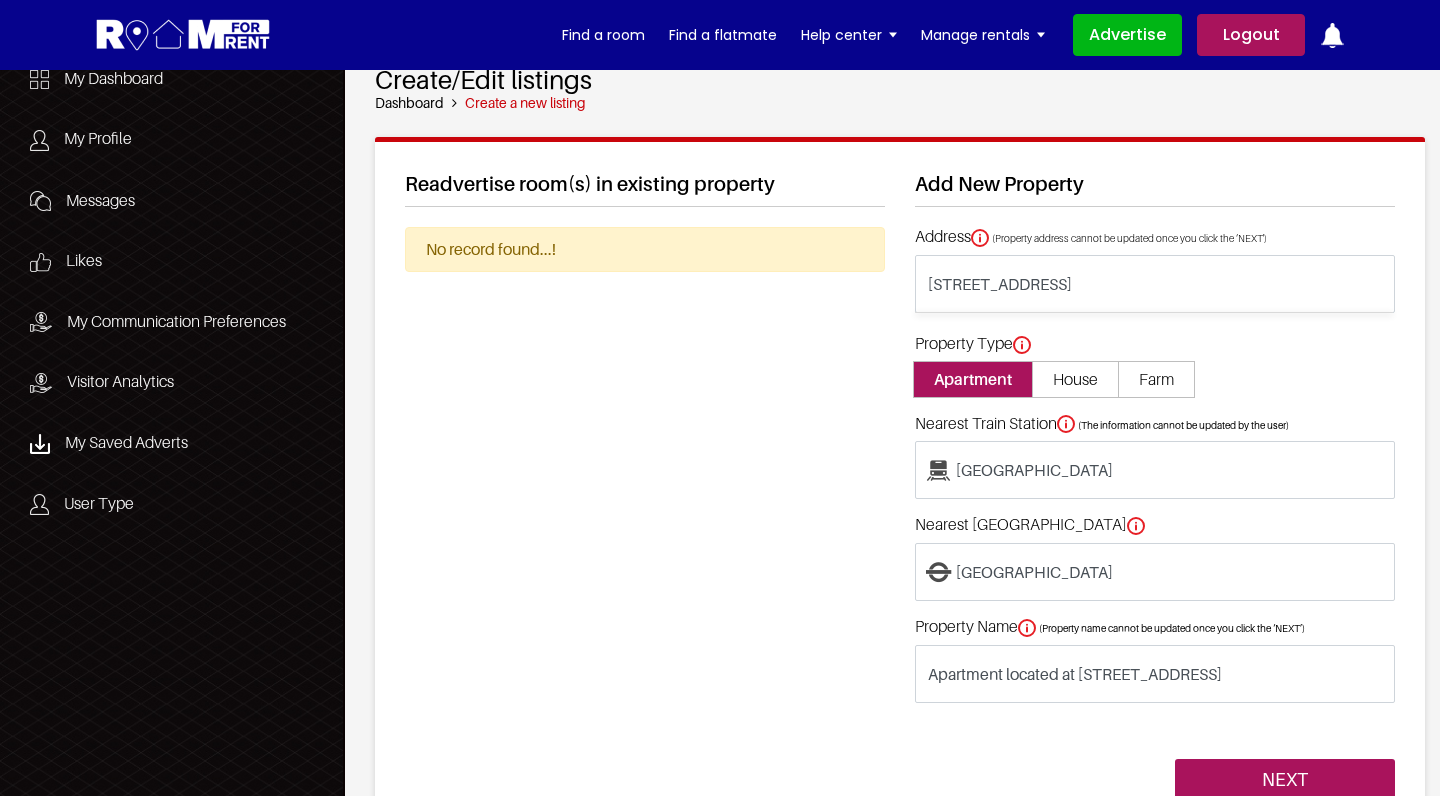 scroll, scrollTop: 172, scrollLeft: 0, axis: vertical 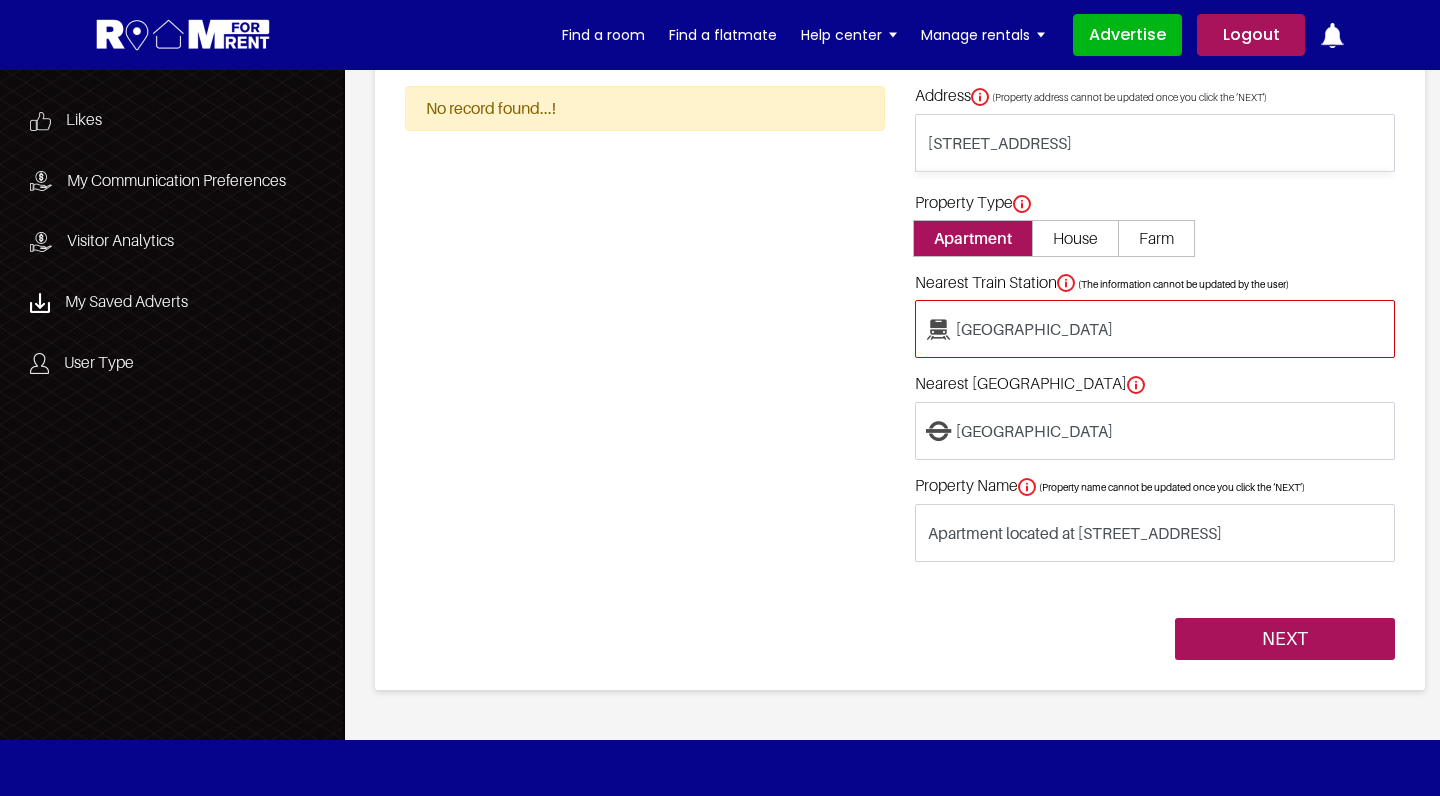 click on "Liverpool Lime Street" at bounding box center (1155, 329) 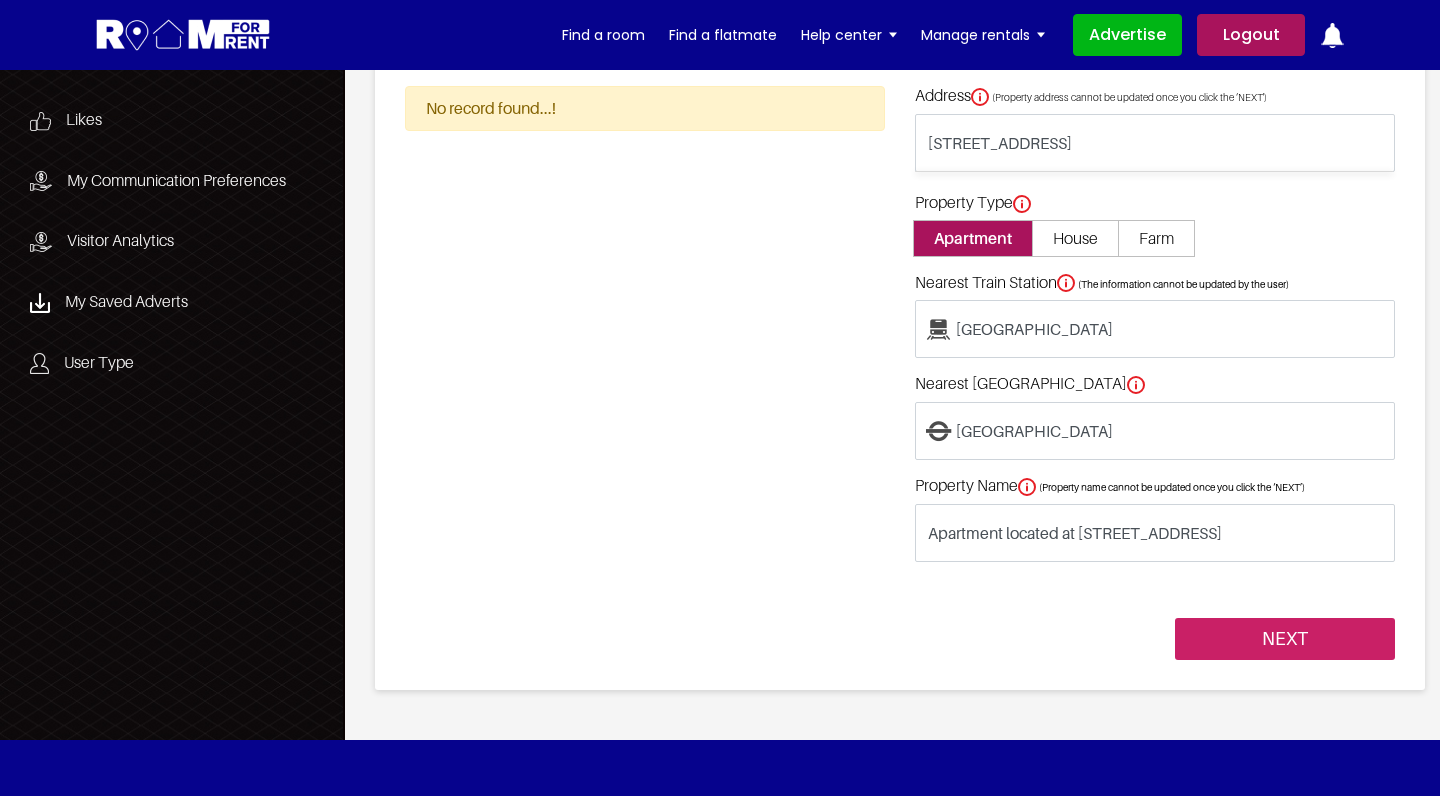click on "NEXT" at bounding box center [1285, 639] 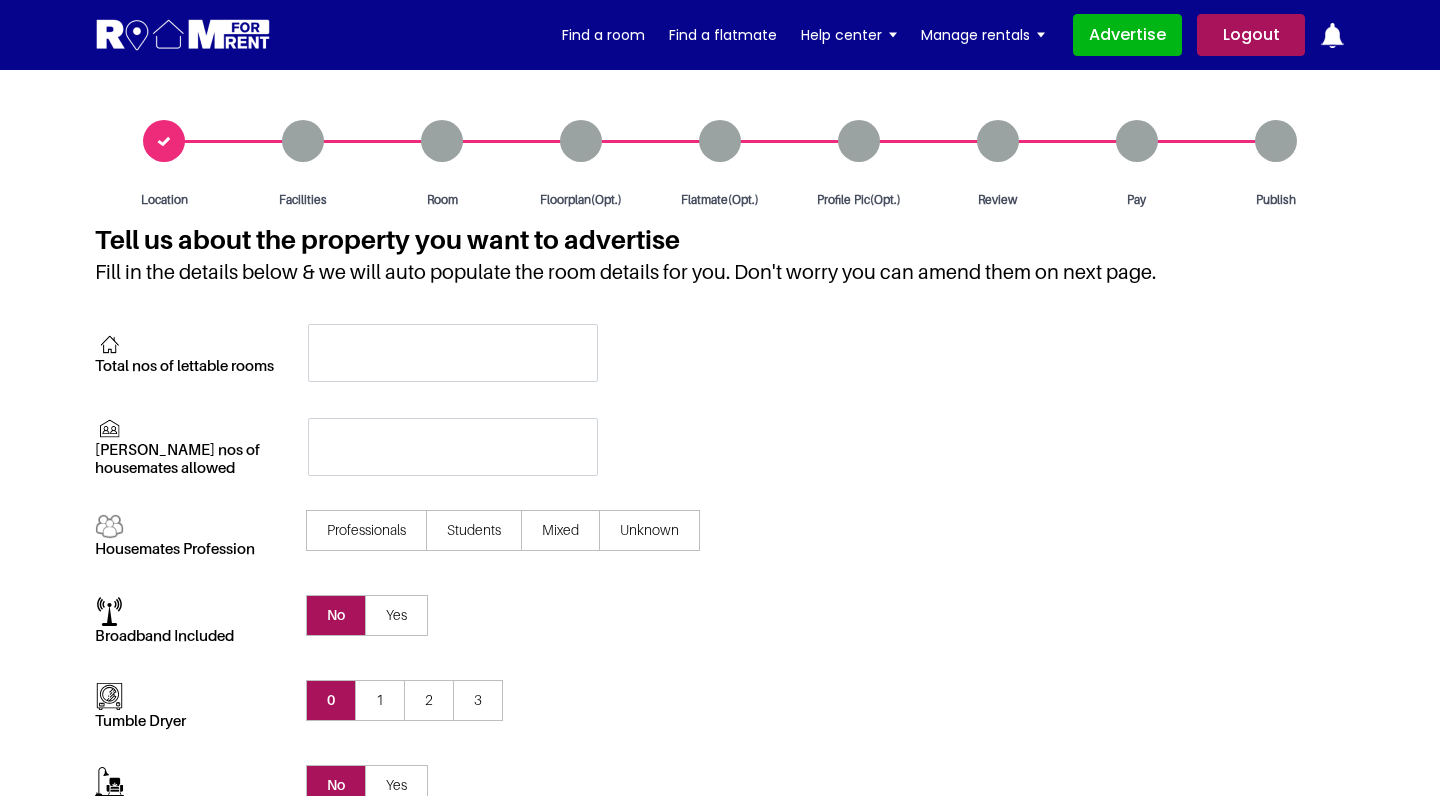 scroll, scrollTop: 0, scrollLeft: 0, axis: both 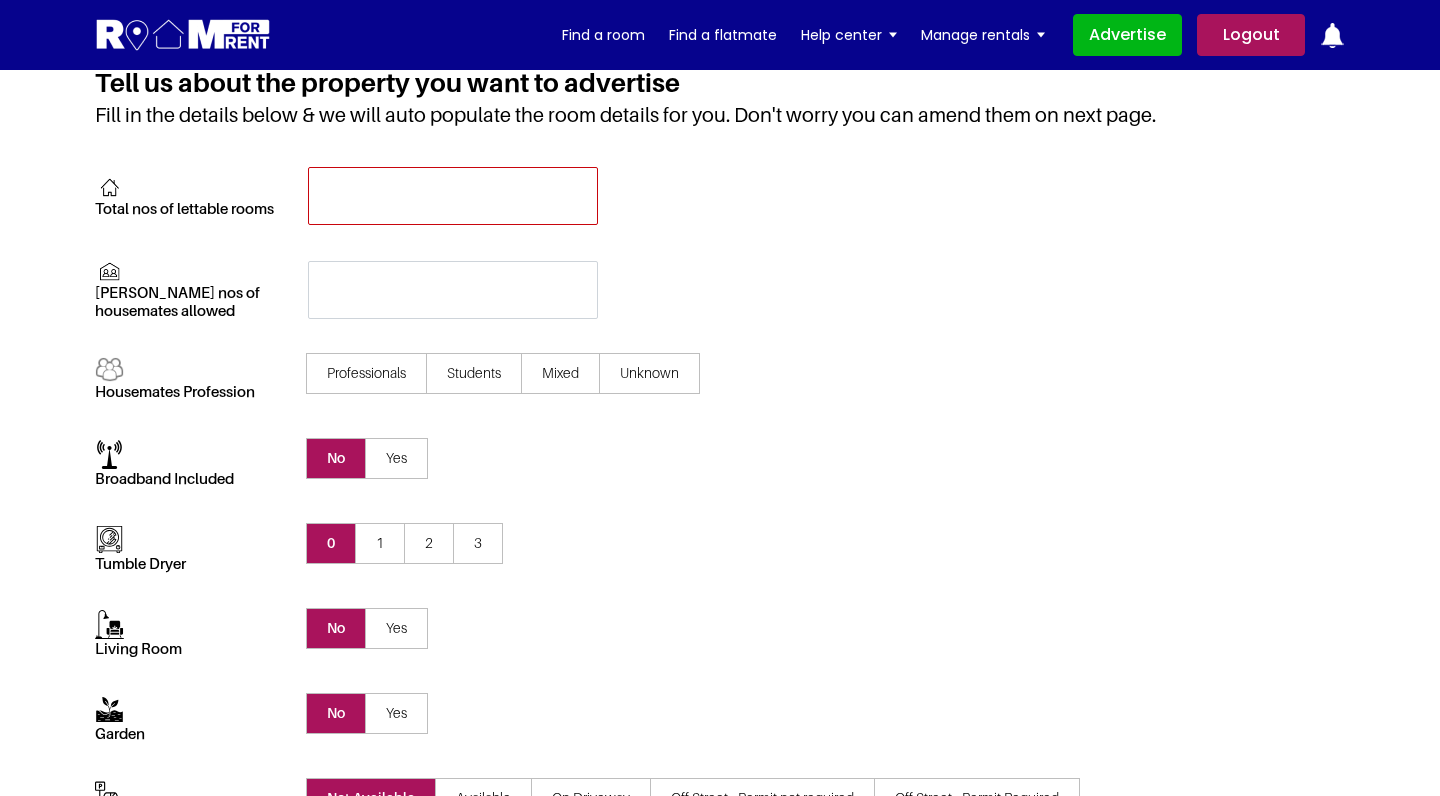 click at bounding box center (453, 196) 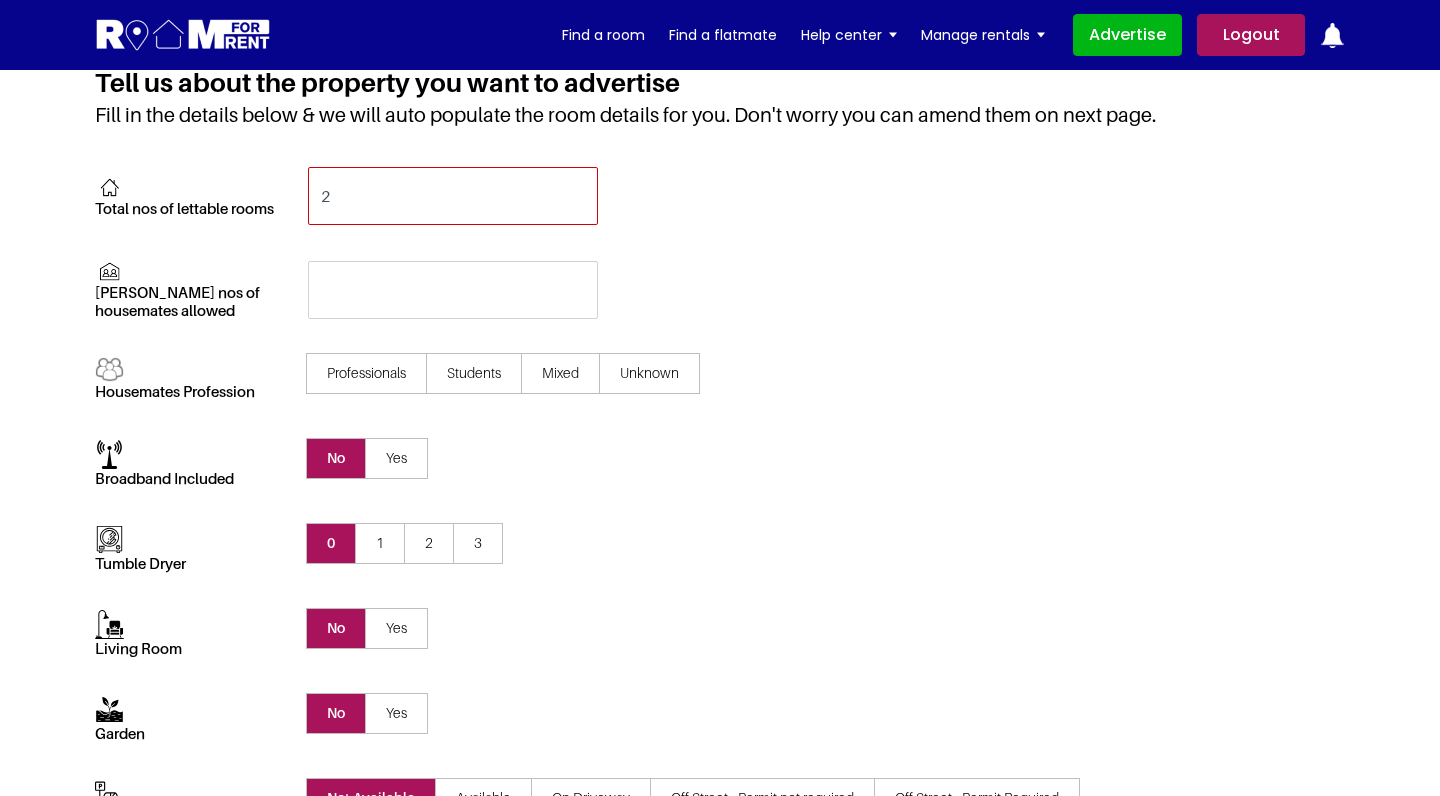 type on "2" 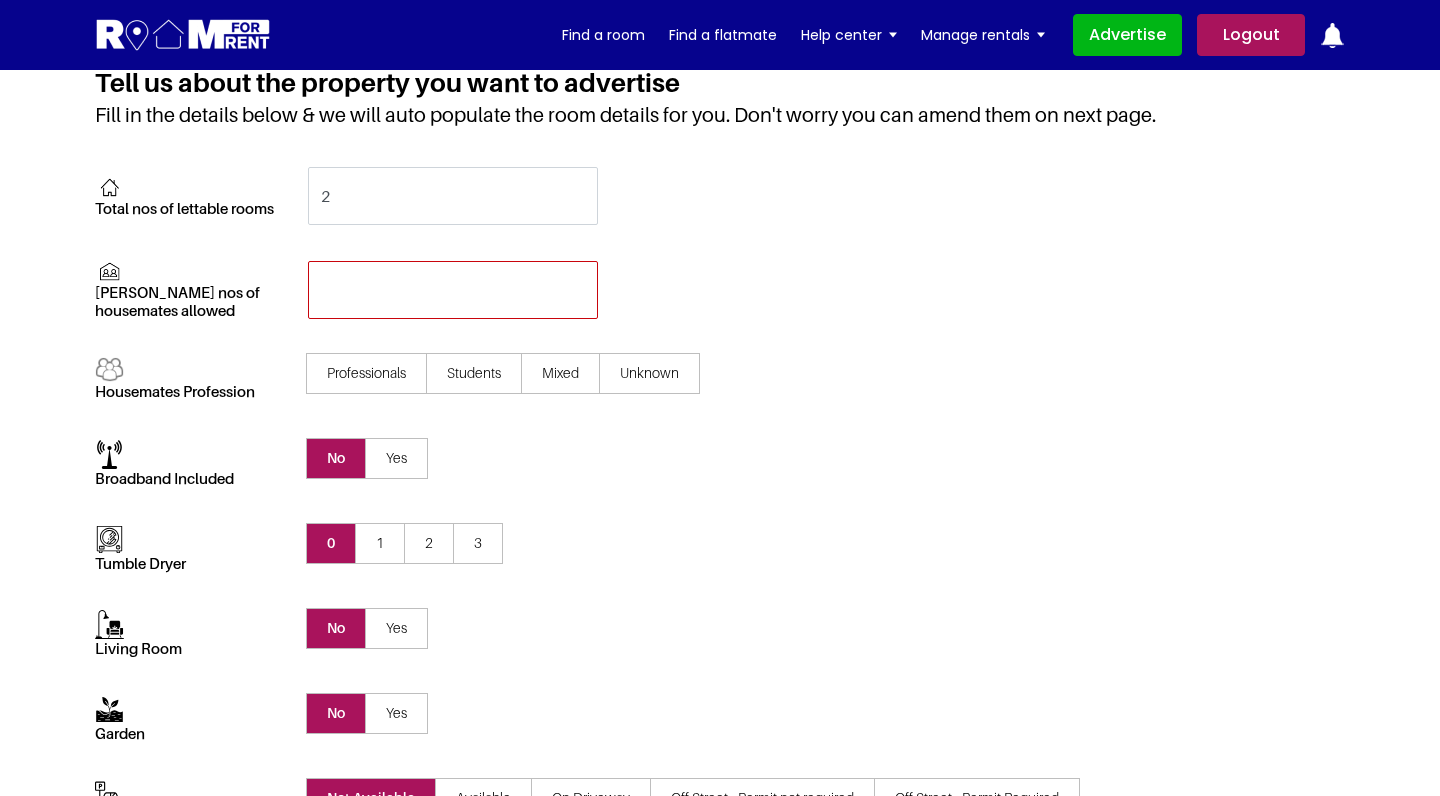 click at bounding box center [453, 290] 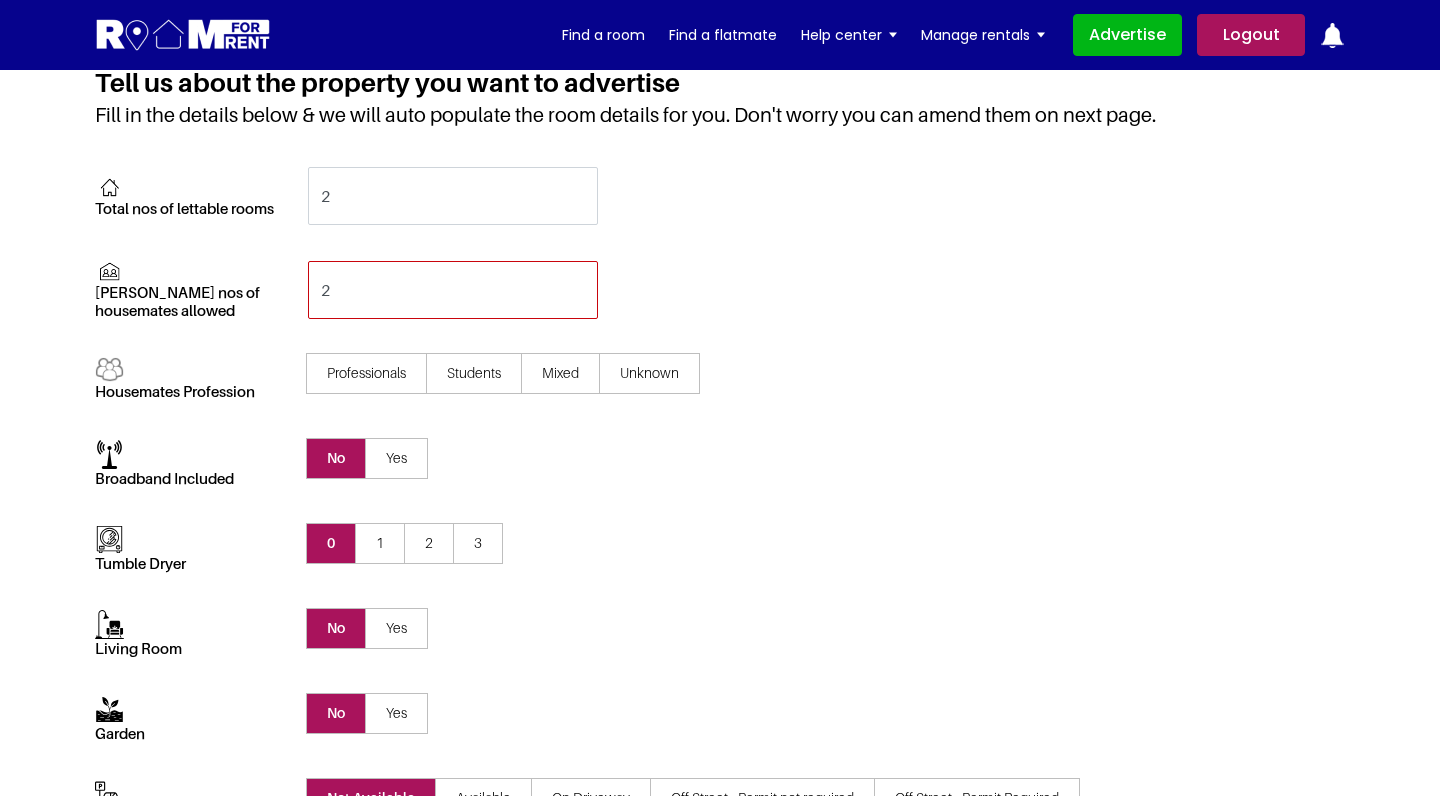 type on "2" 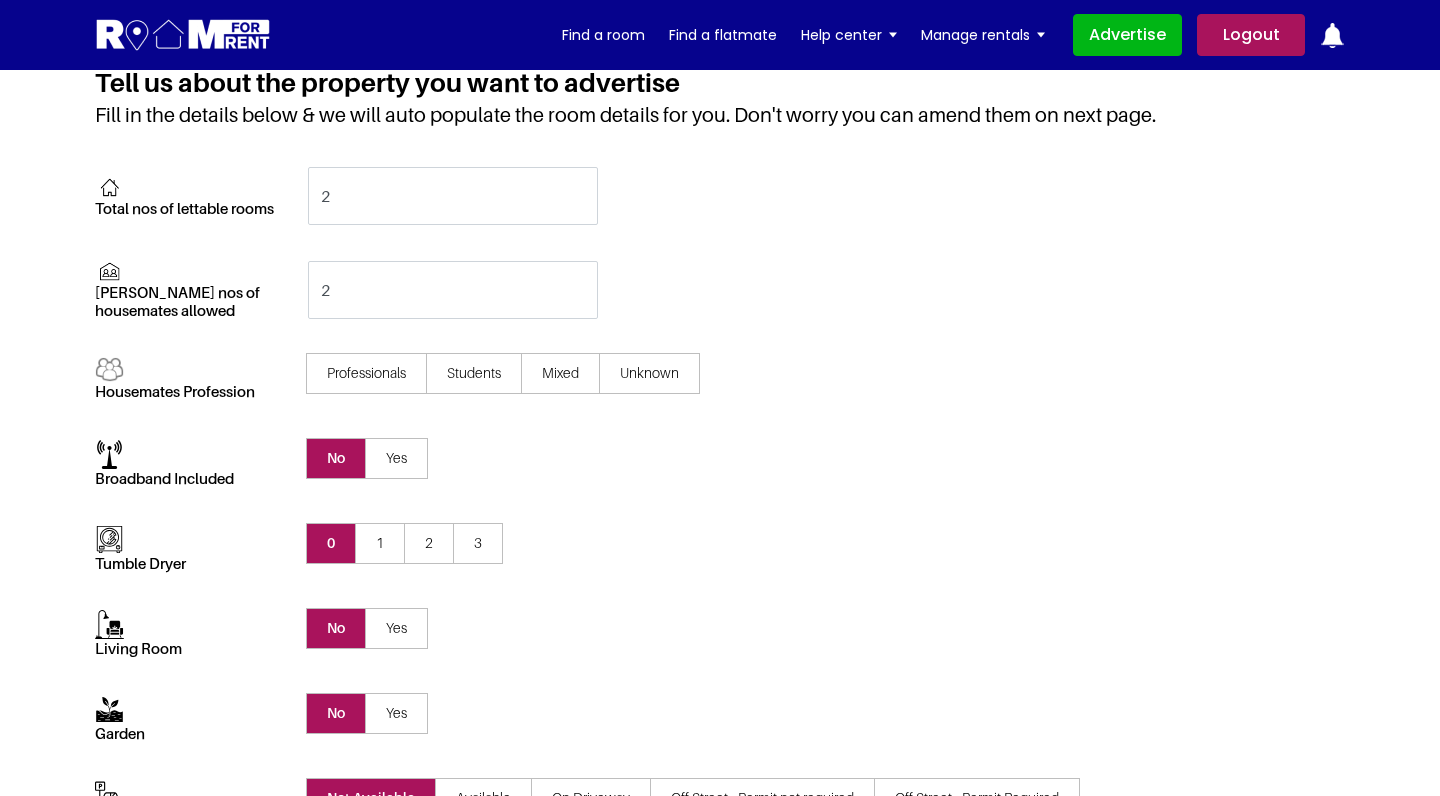 click on "Students" at bounding box center (474, 373) 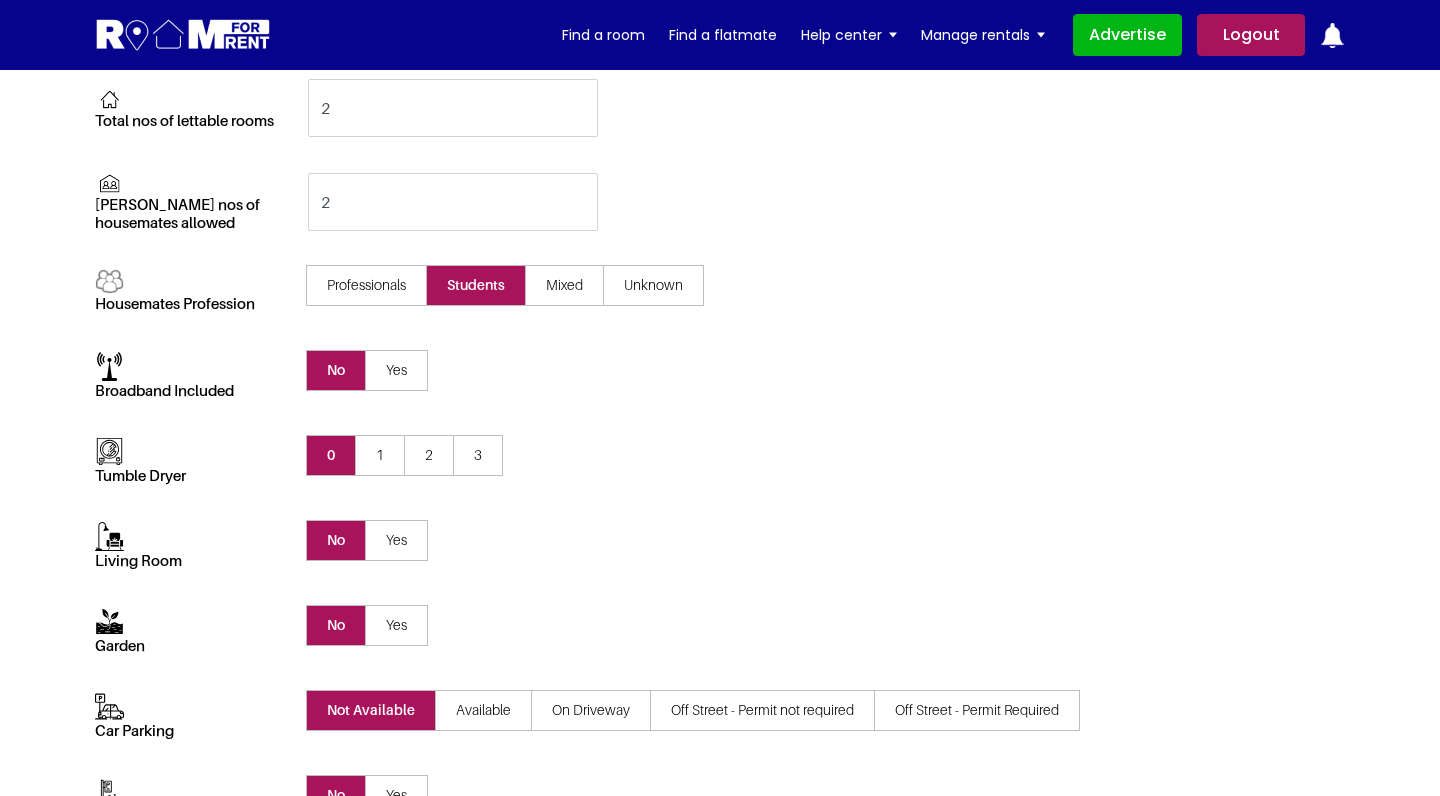 scroll, scrollTop: 247, scrollLeft: 0, axis: vertical 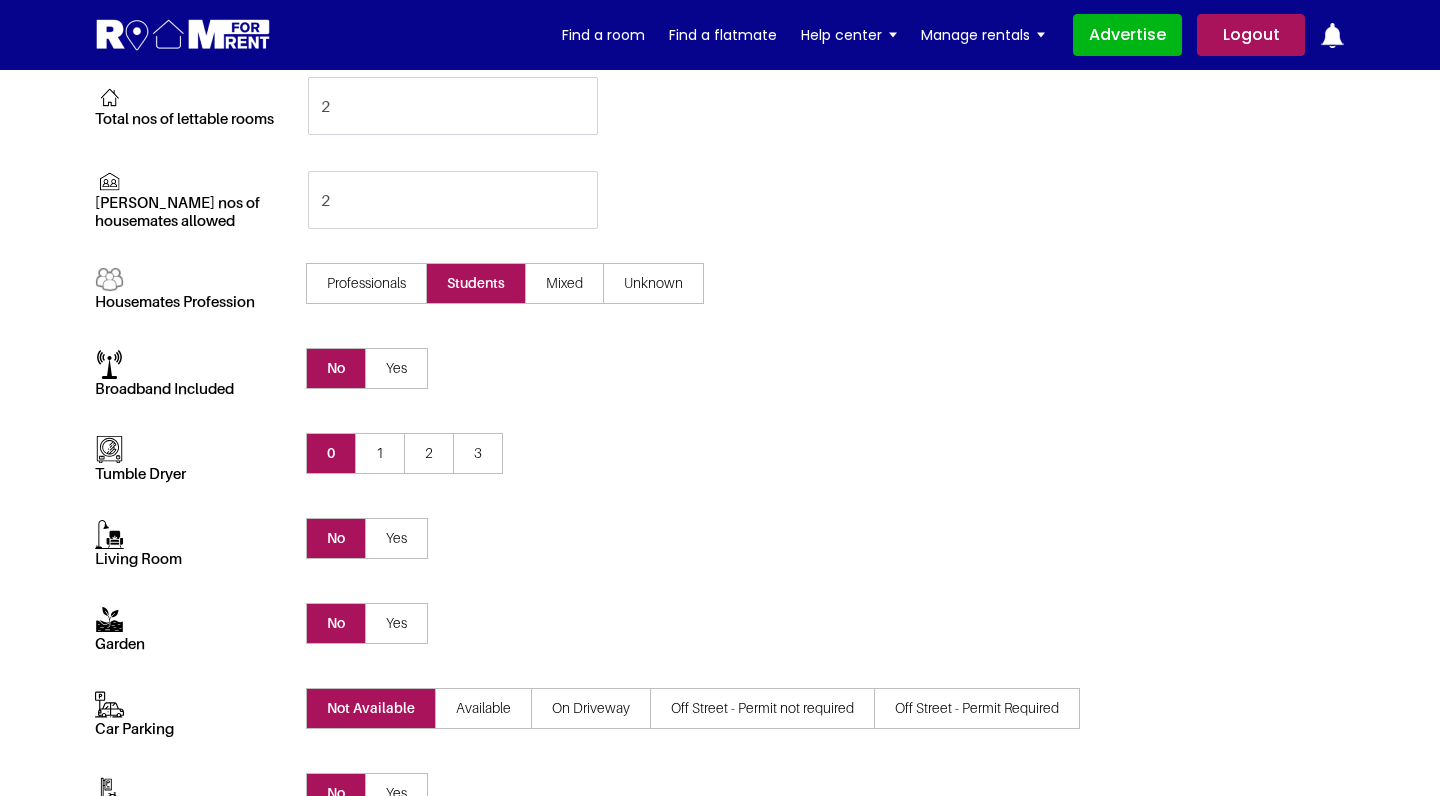 click on "Yes" at bounding box center [396, 368] 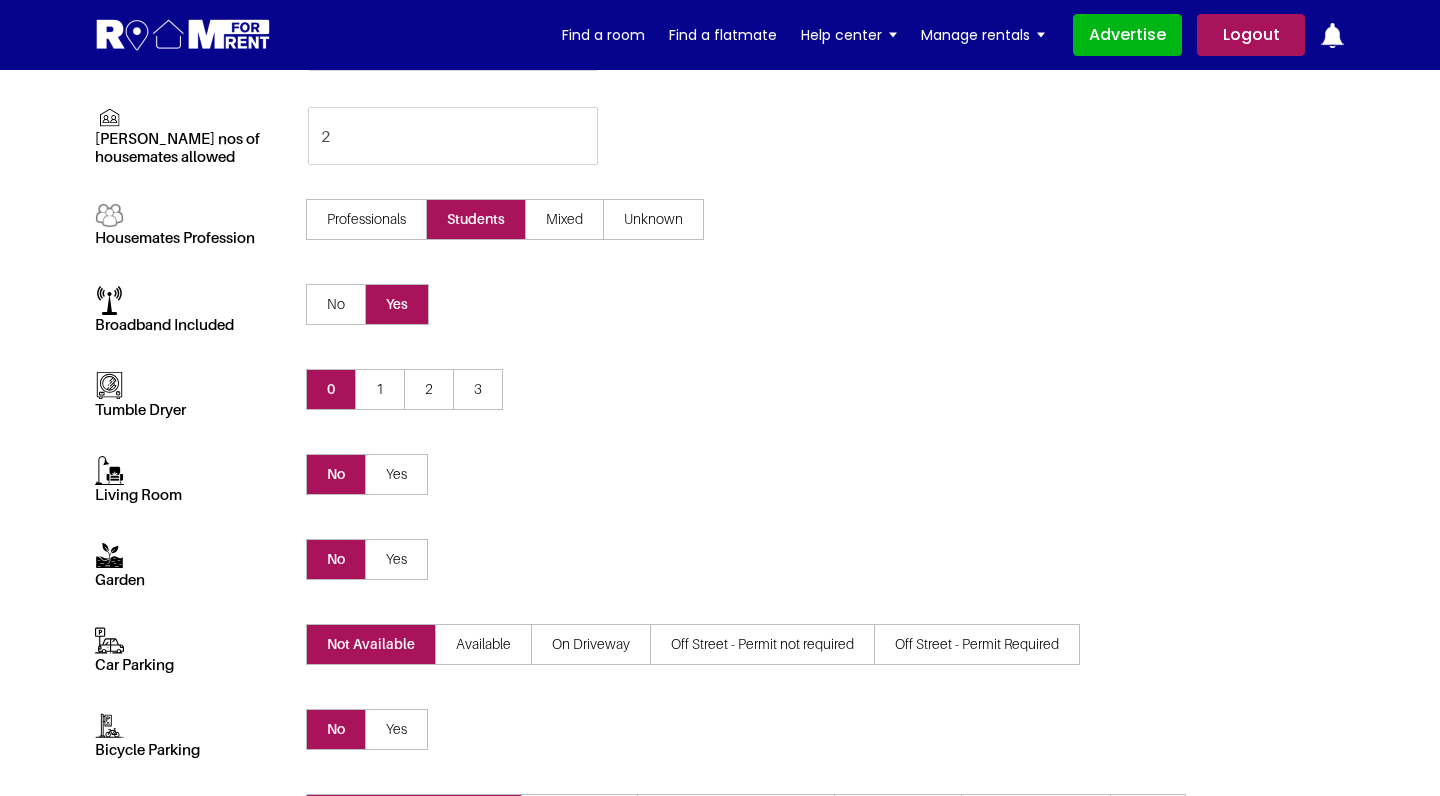 scroll, scrollTop: 332, scrollLeft: 0, axis: vertical 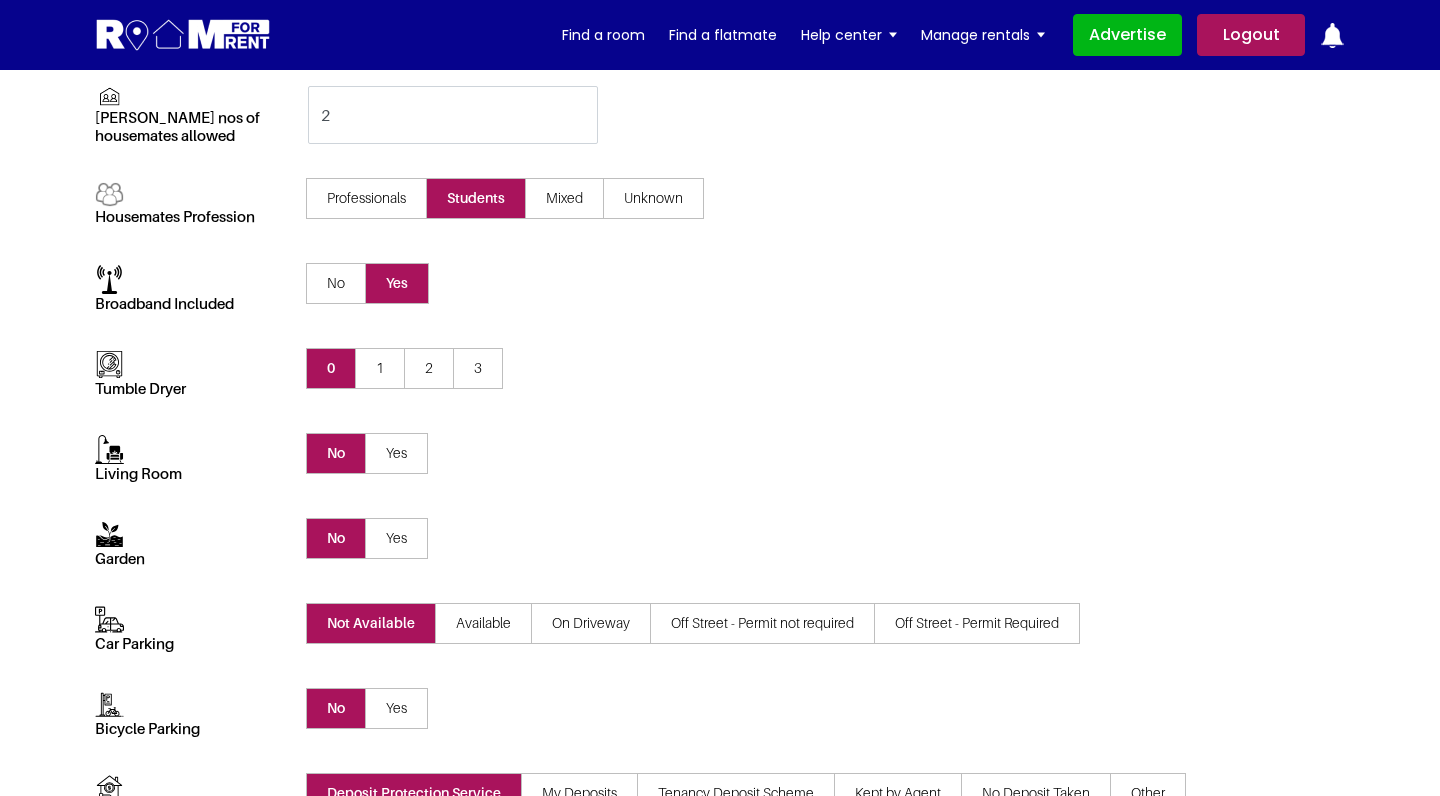 click on "1" at bounding box center (380, 368) 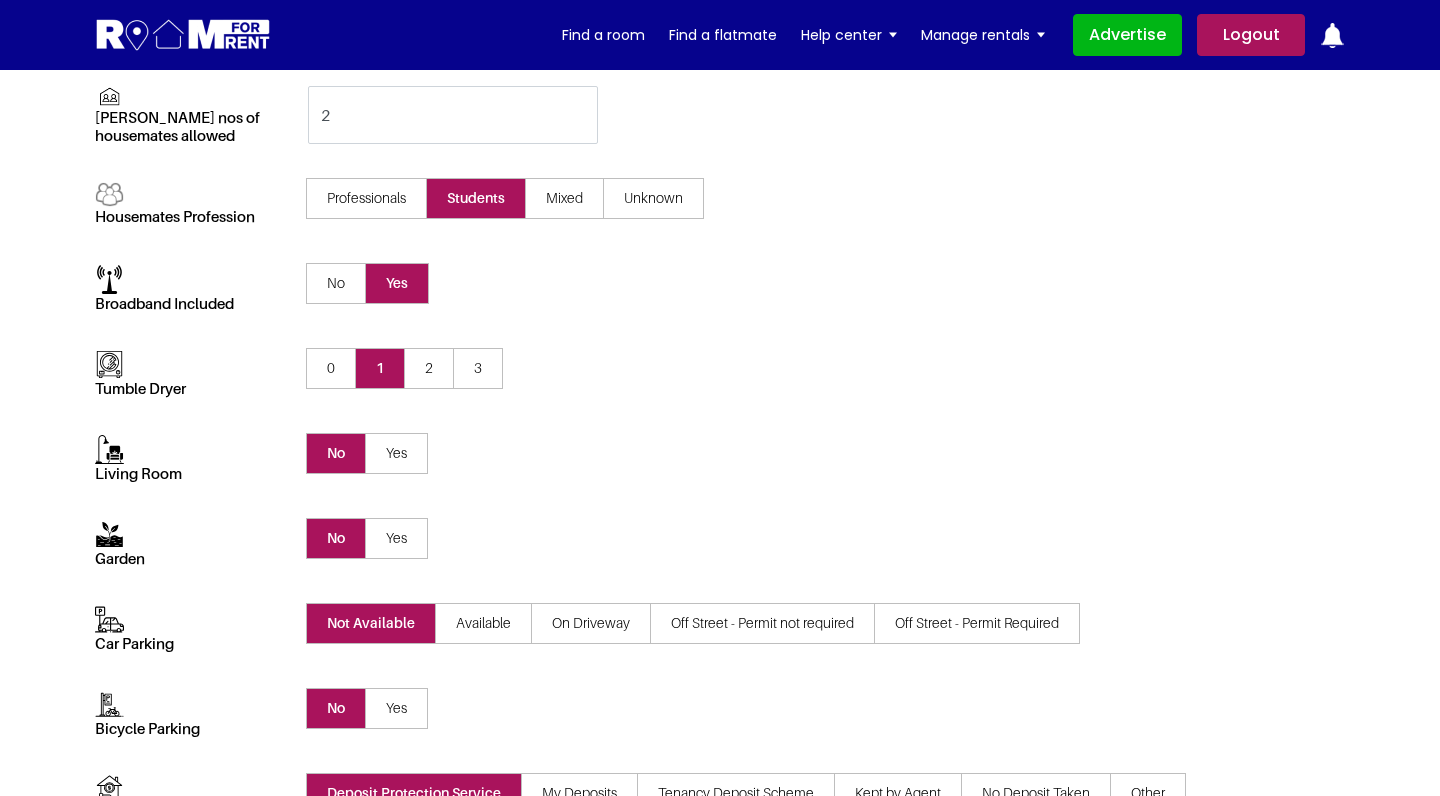 click on "Yes" at bounding box center [396, 453] 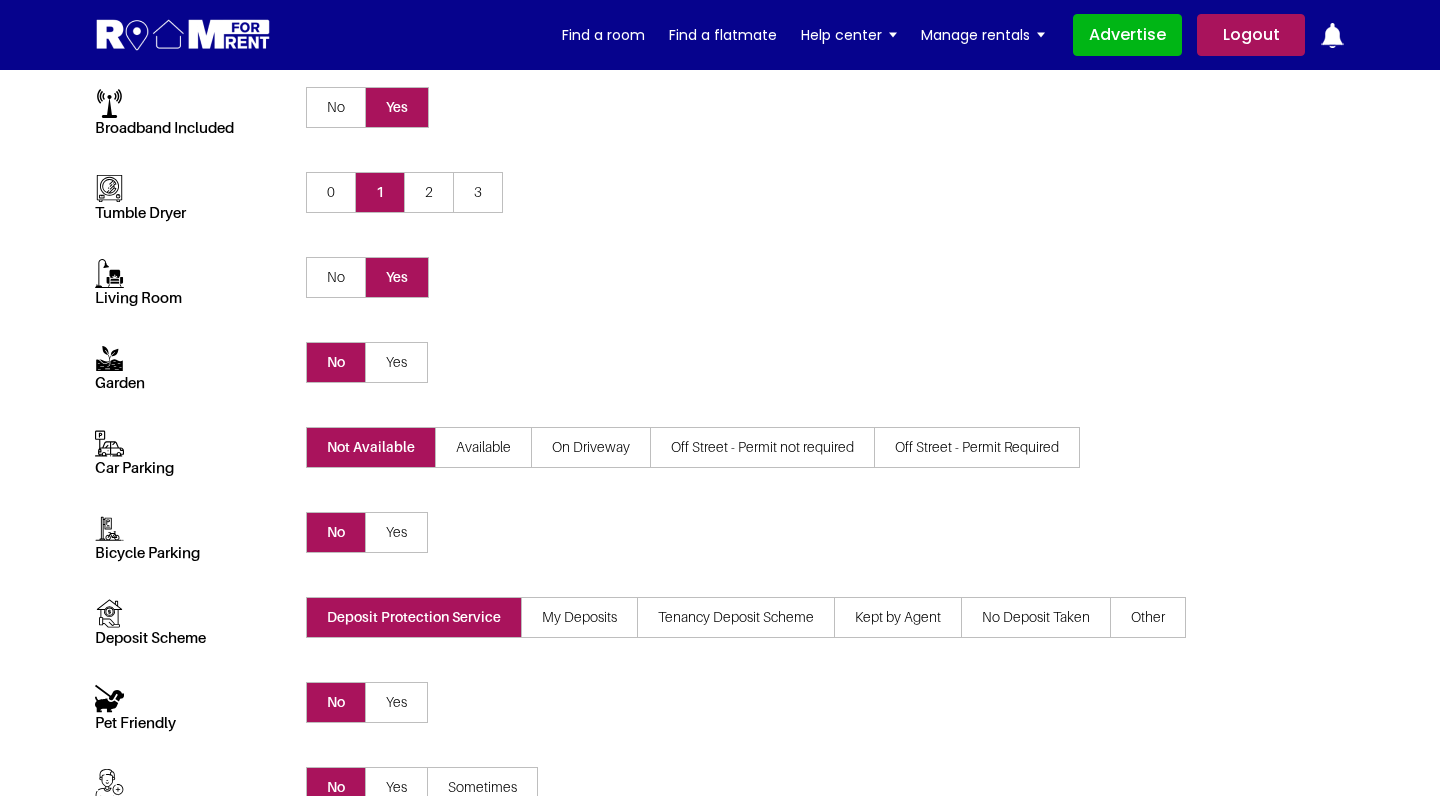 scroll, scrollTop: 515, scrollLeft: 0, axis: vertical 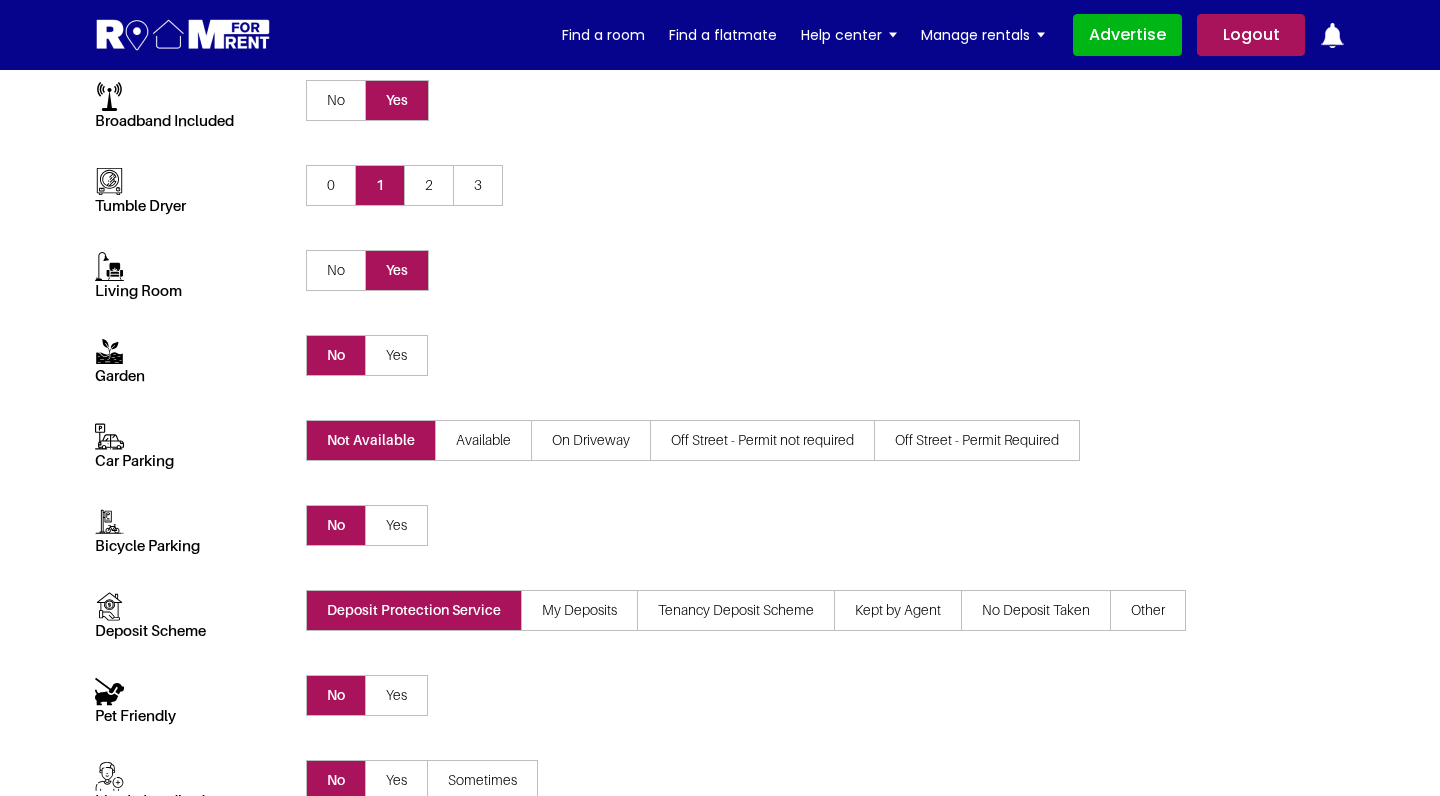 click on "Yes" at bounding box center (396, 355) 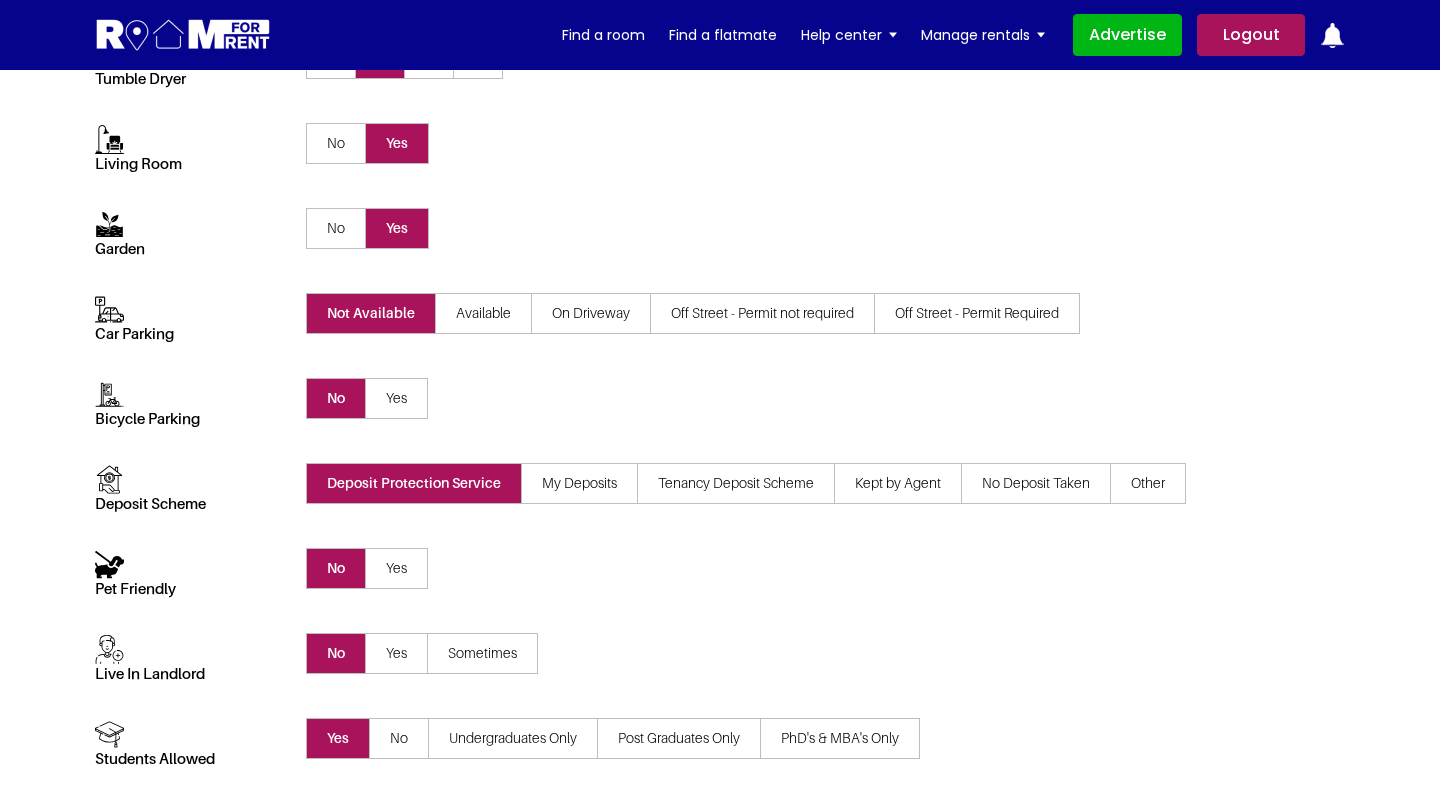scroll, scrollTop: 646, scrollLeft: 0, axis: vertical 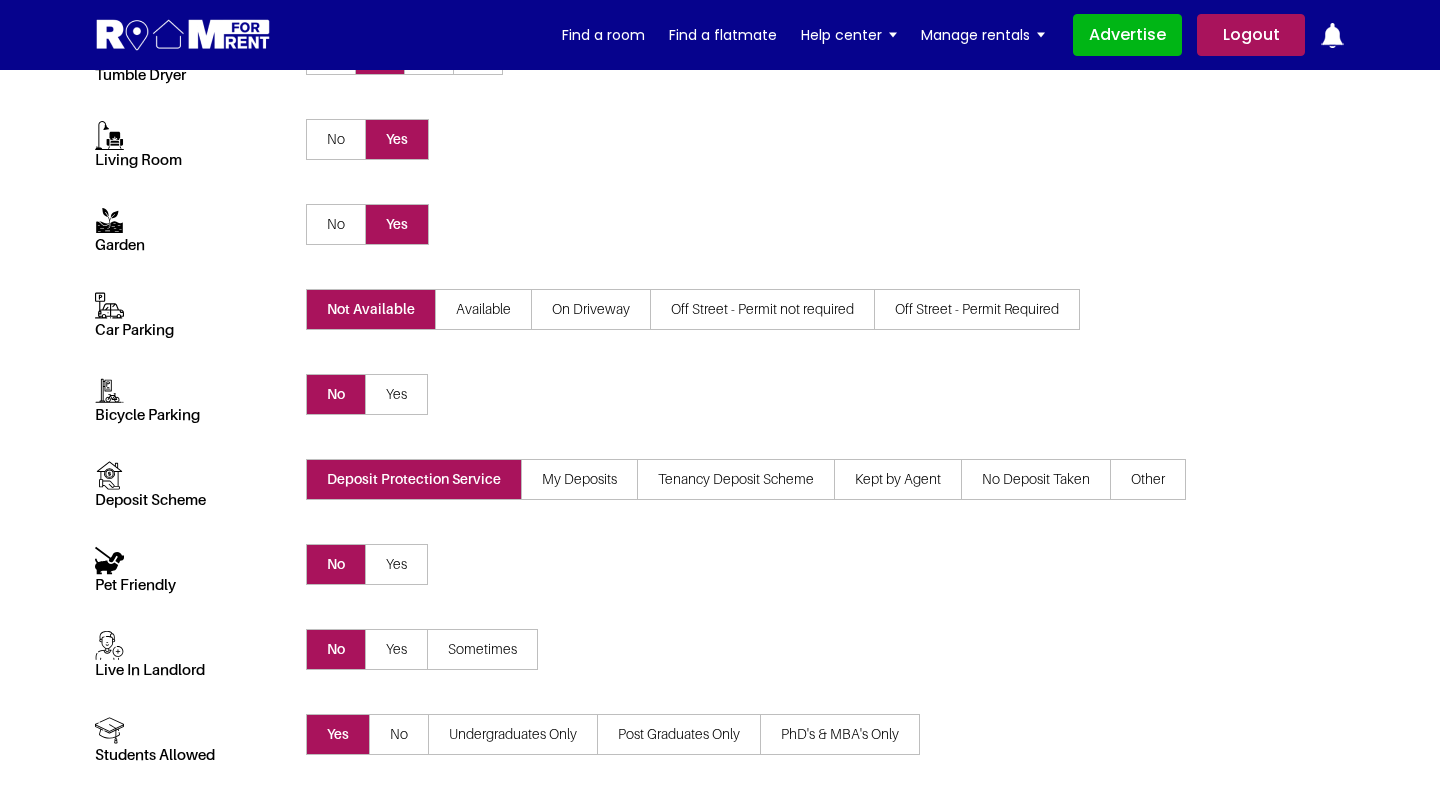 click on "Available" at bounding box center (483, 309) 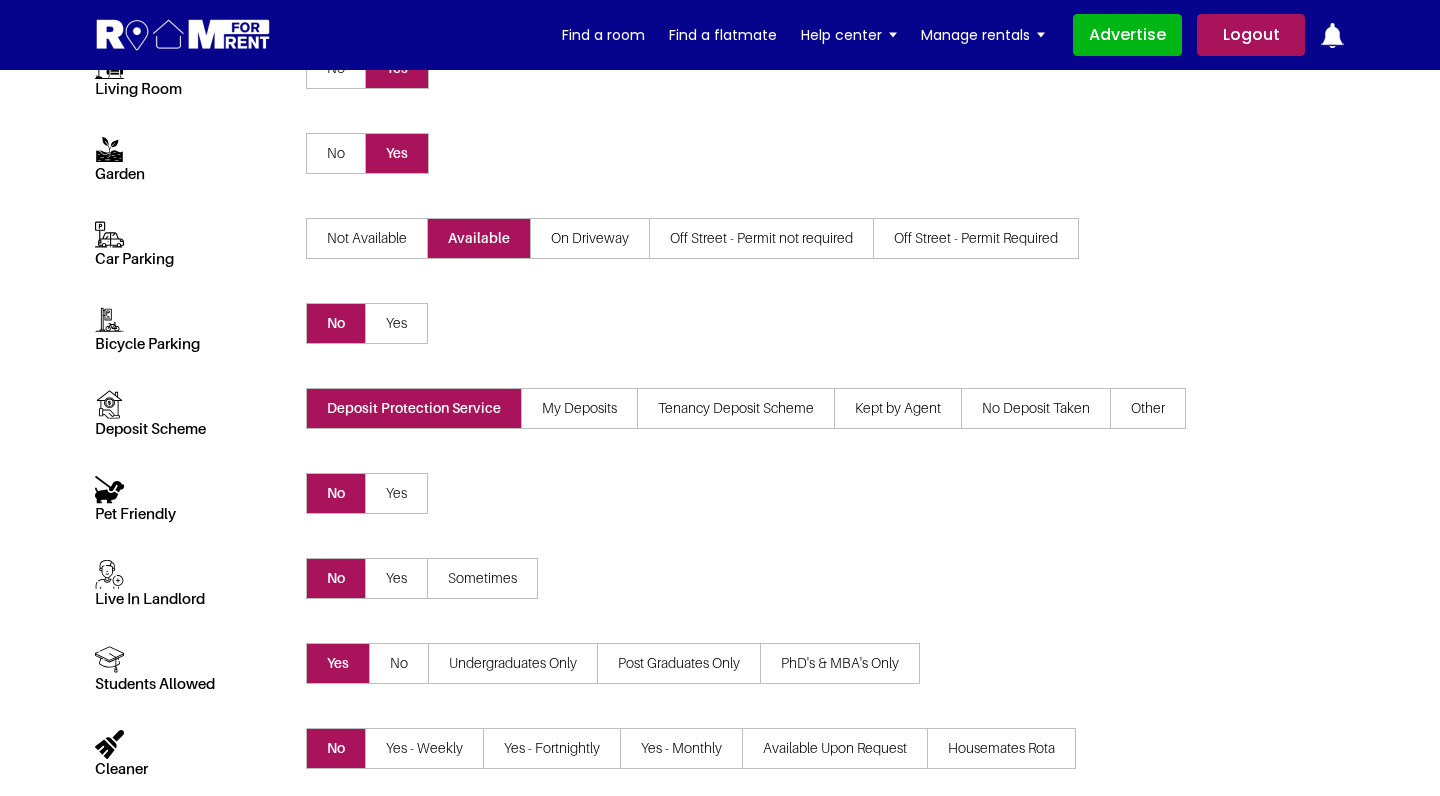 scroll, scrollTop: 747, scrollLeft: 0, axis: vertical 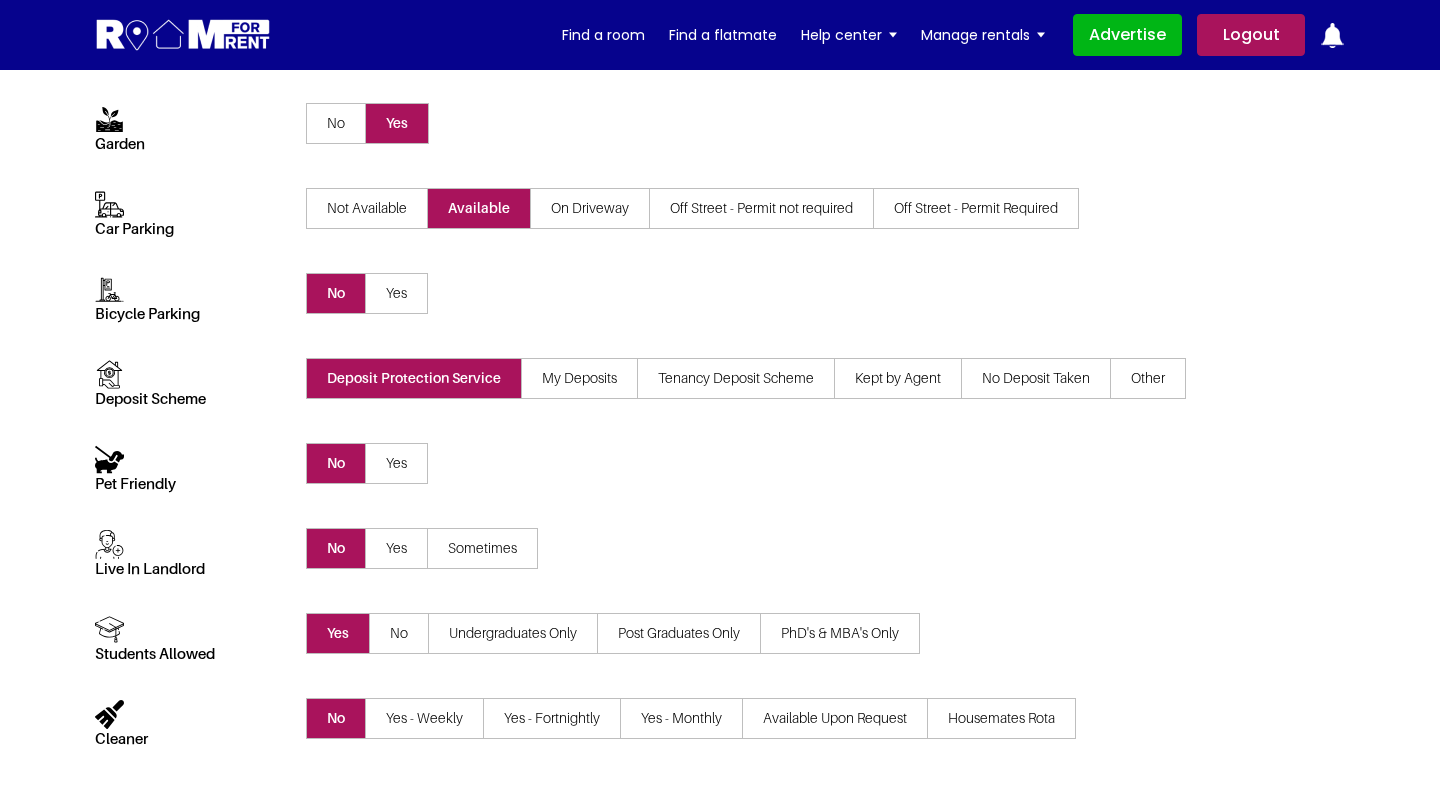 click on "Yes" at bounding box center (396, 293) 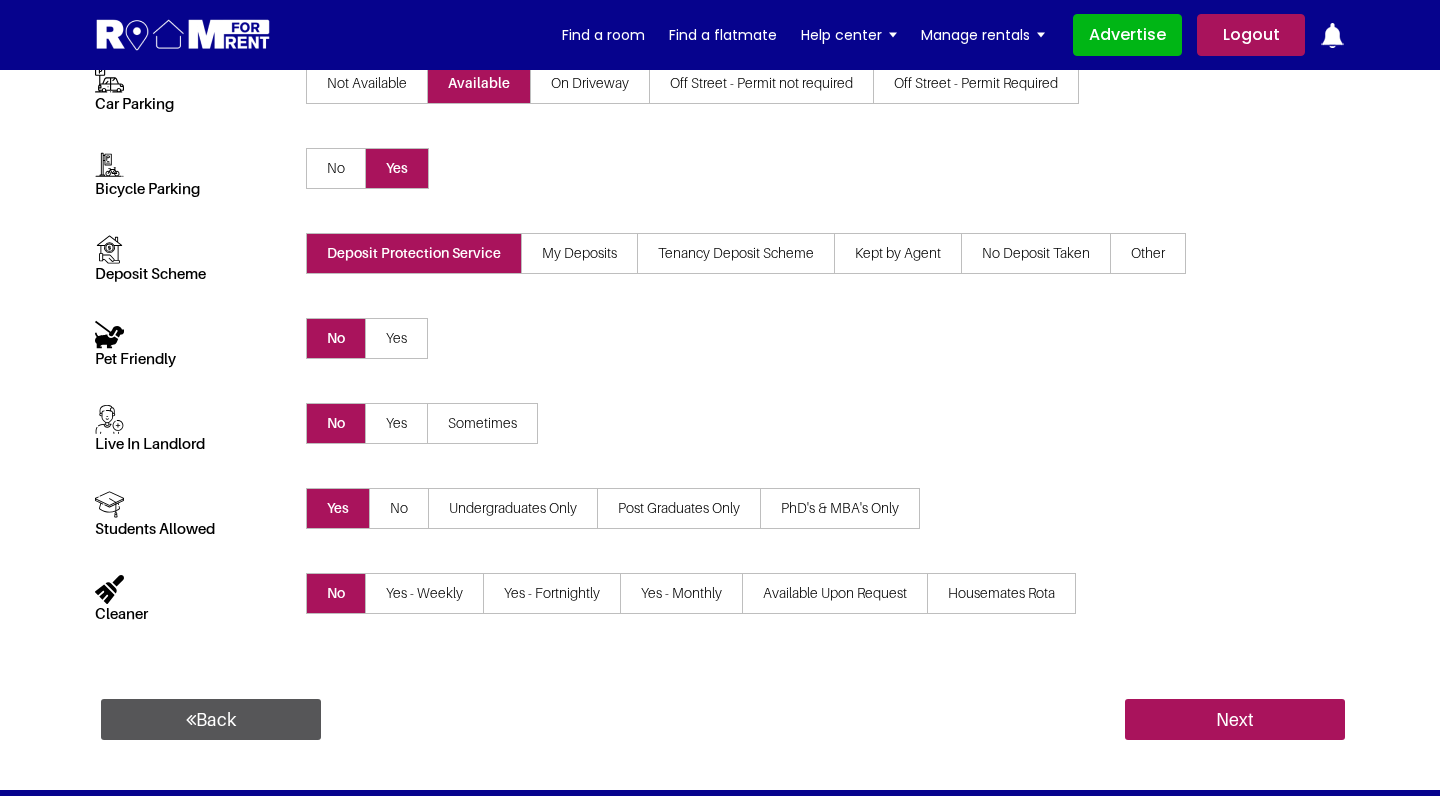 scroll, scrollTop: 880, scrollLeft: 0, axis: vertical 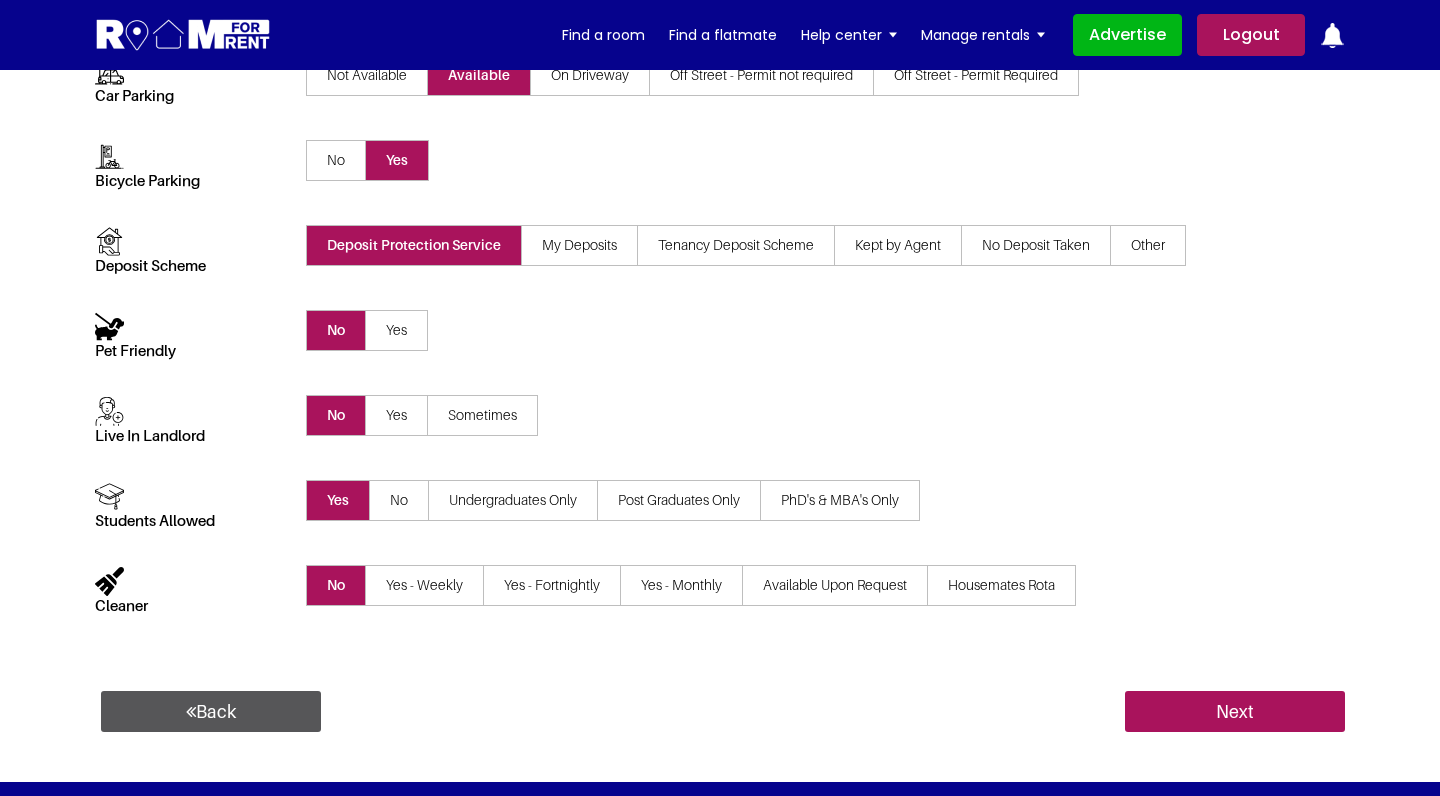 click on "Tenancy Deposit Scheme" at bounding box center (736, 245) 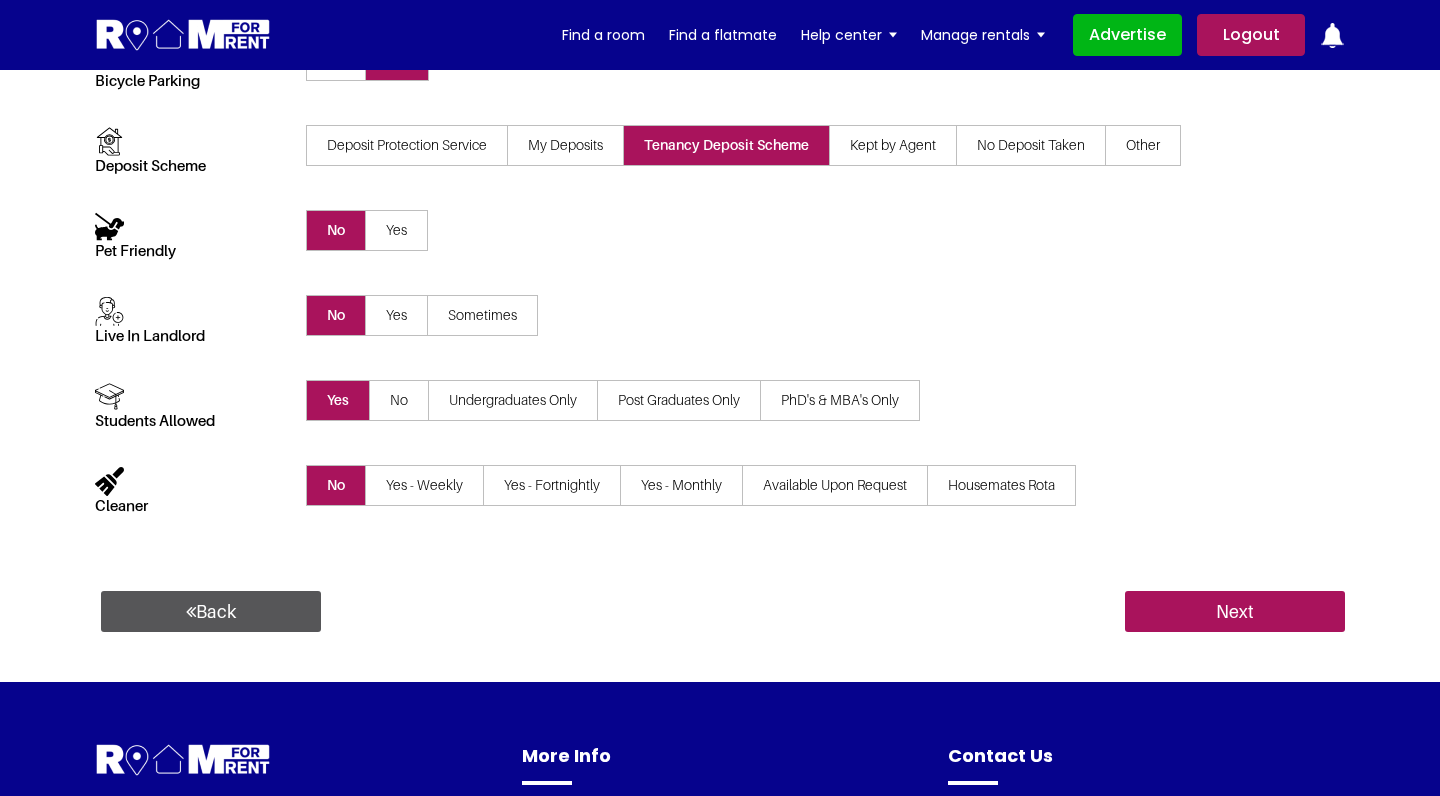 scroll, scrollTop: 991, scrollLeft: 0, axis: vertical 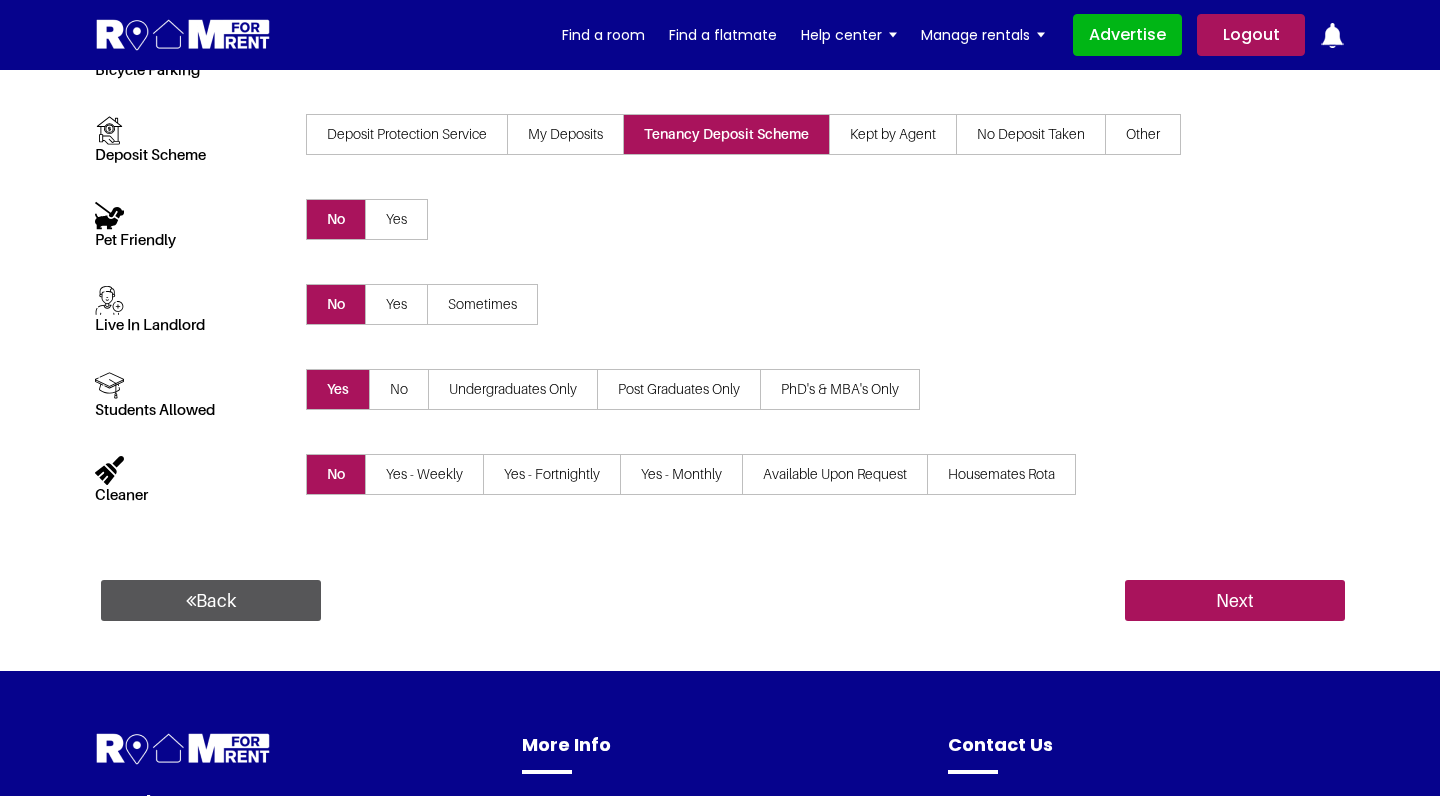 click on "Available Upon Request" at bounding box center (835, 474) 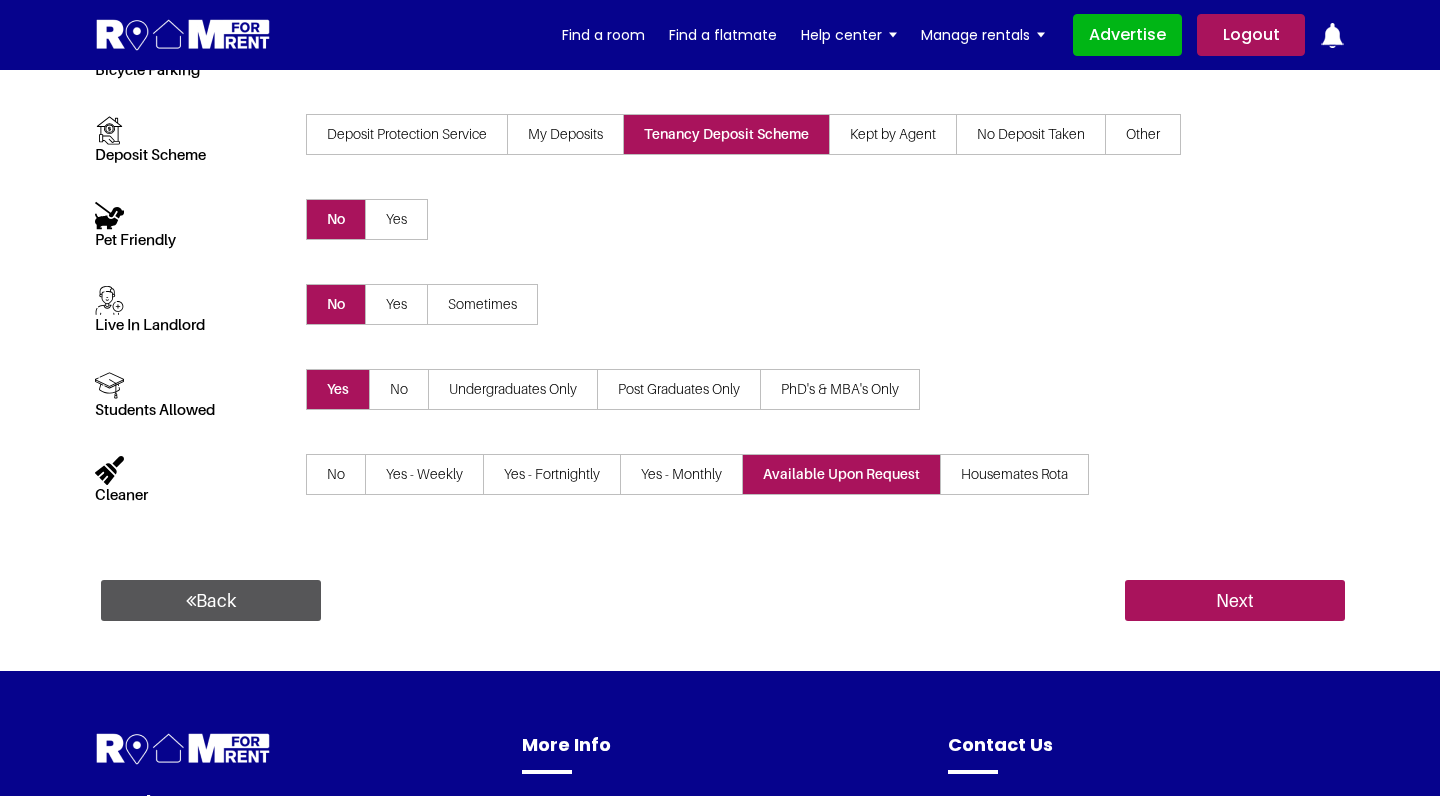 click on "No" at bounding box center (336, 474) 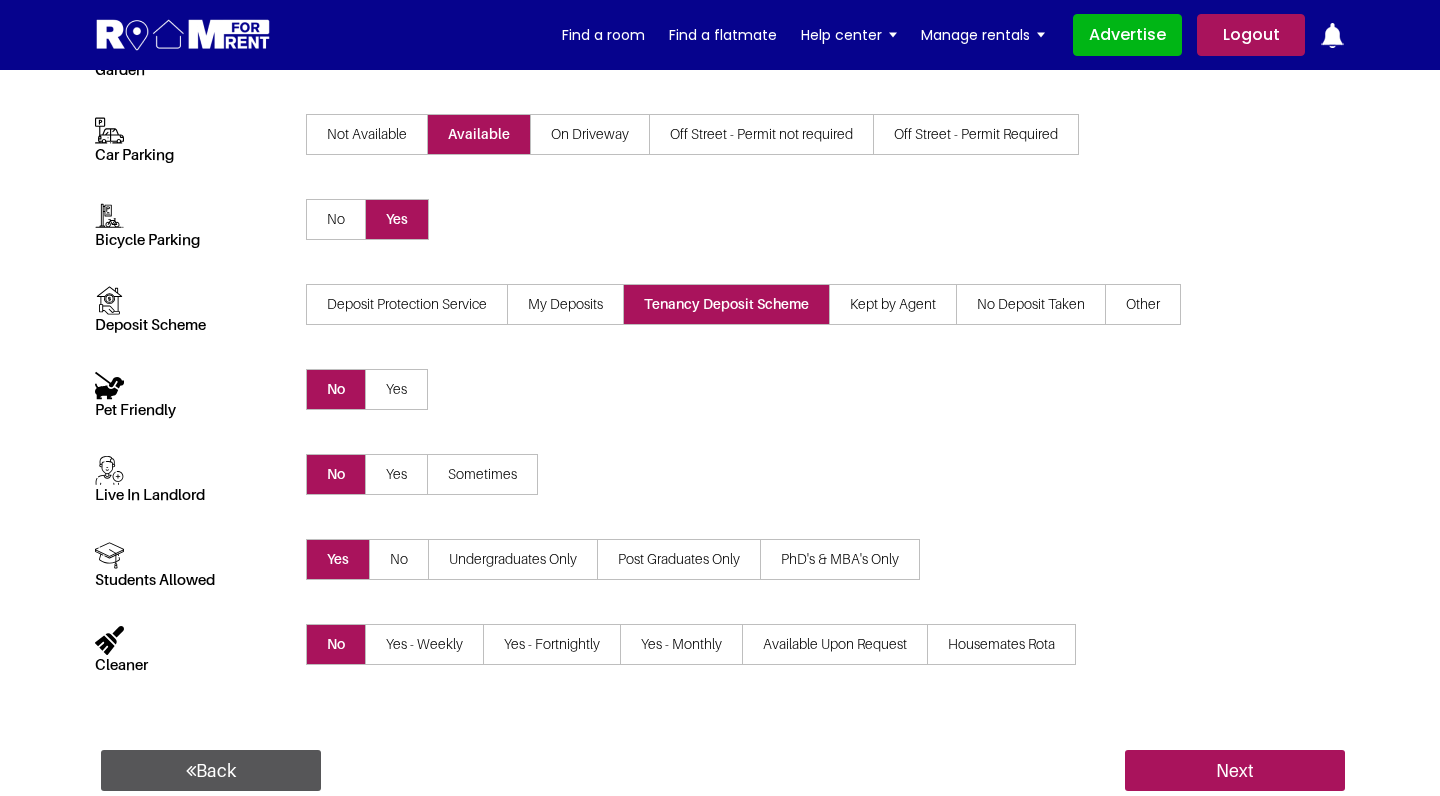 scroll, scrollTop: 851, scrollLeft: 0, axis: vertical 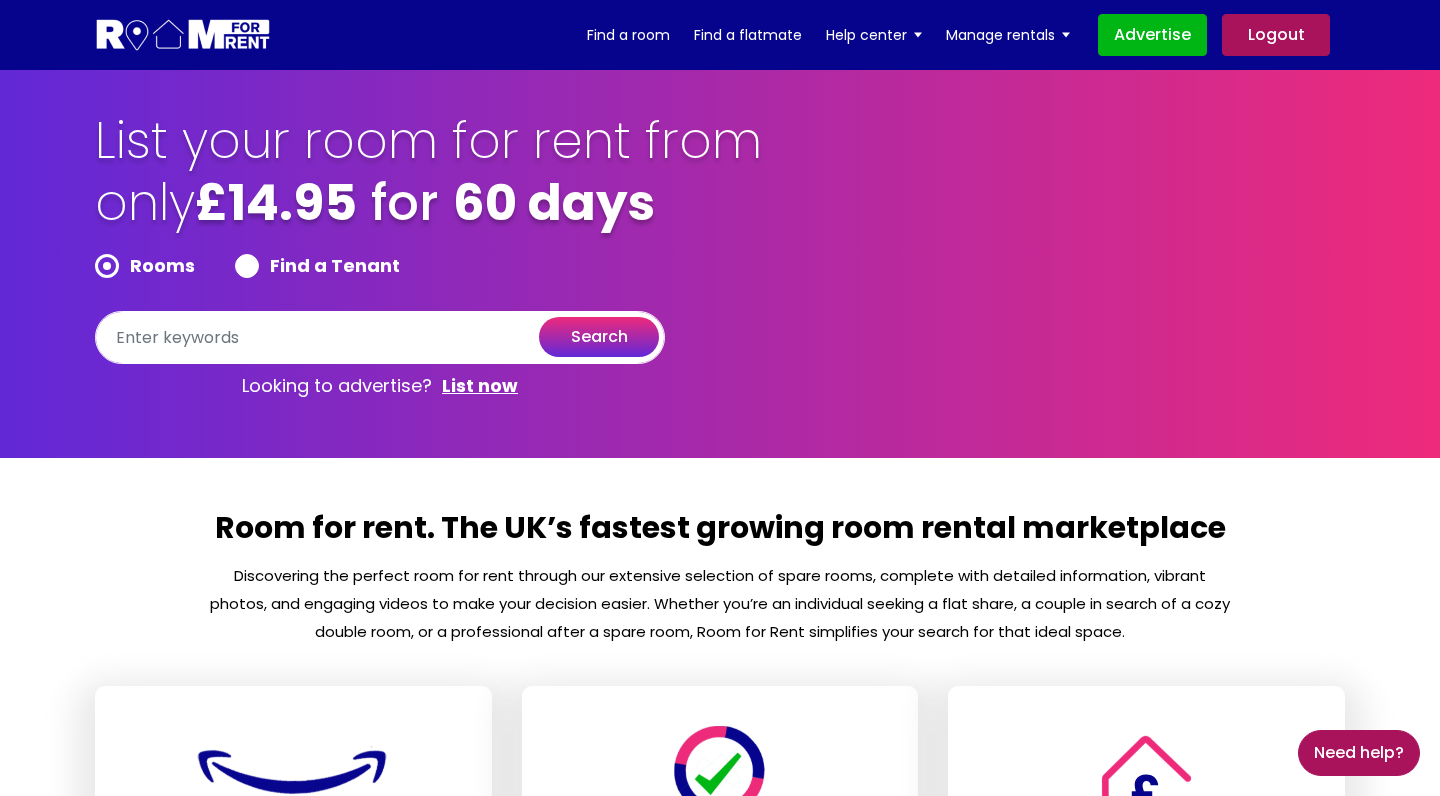 click on "Find a Tenant" at bounding box center (317, 266) 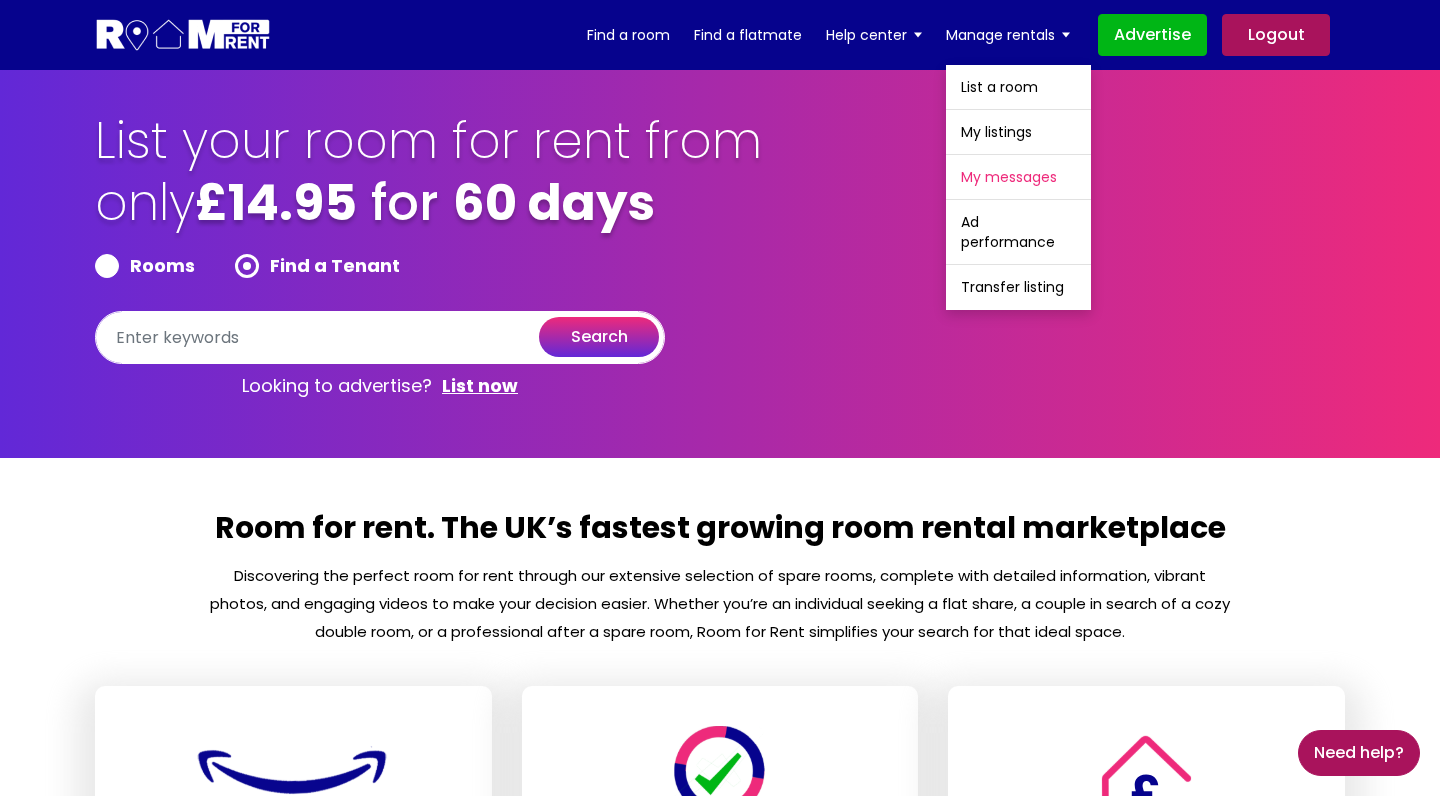 click on "My messages" at bounding box center (1018, 177) 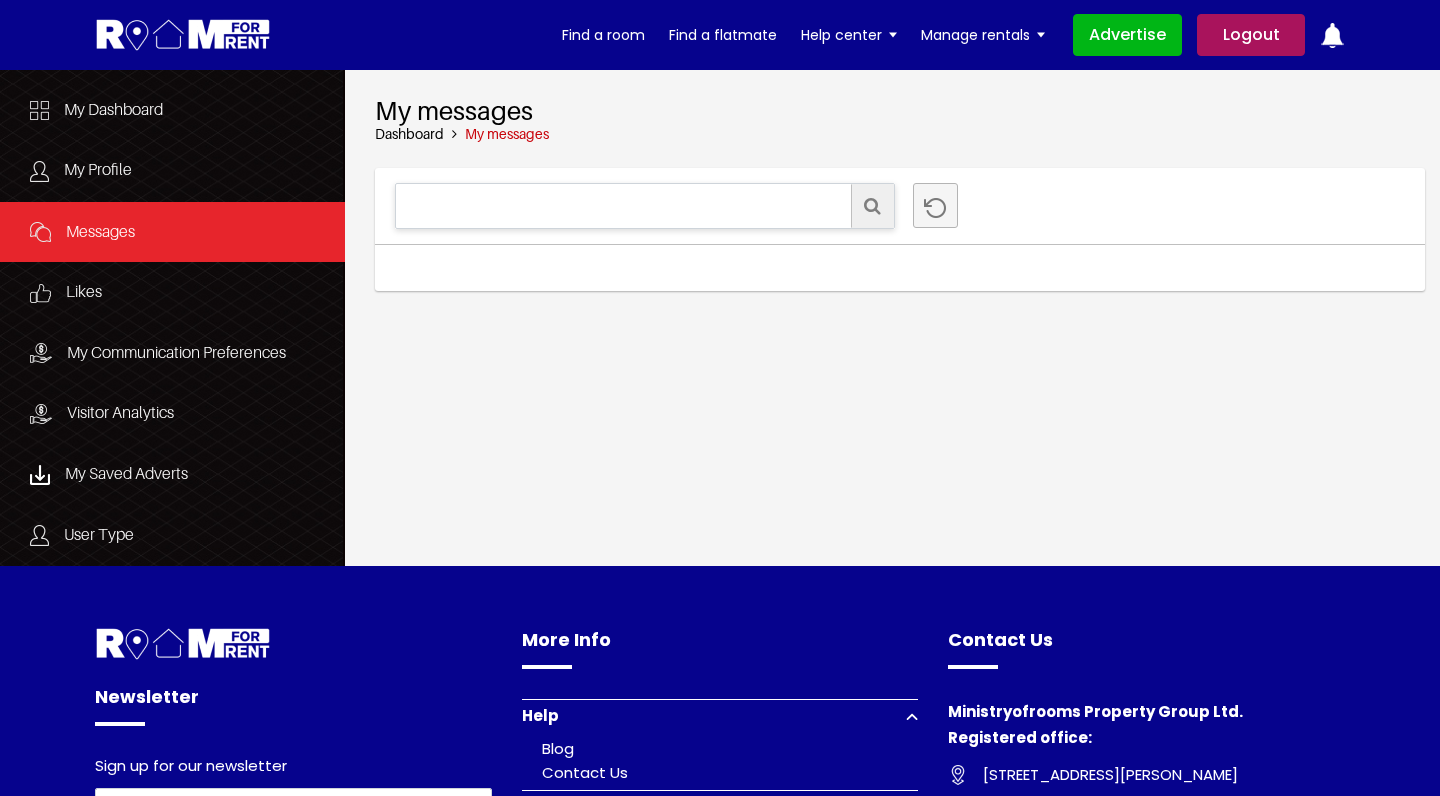 scroll, scrollTop: 0, scrollLeft: 0, axis: both 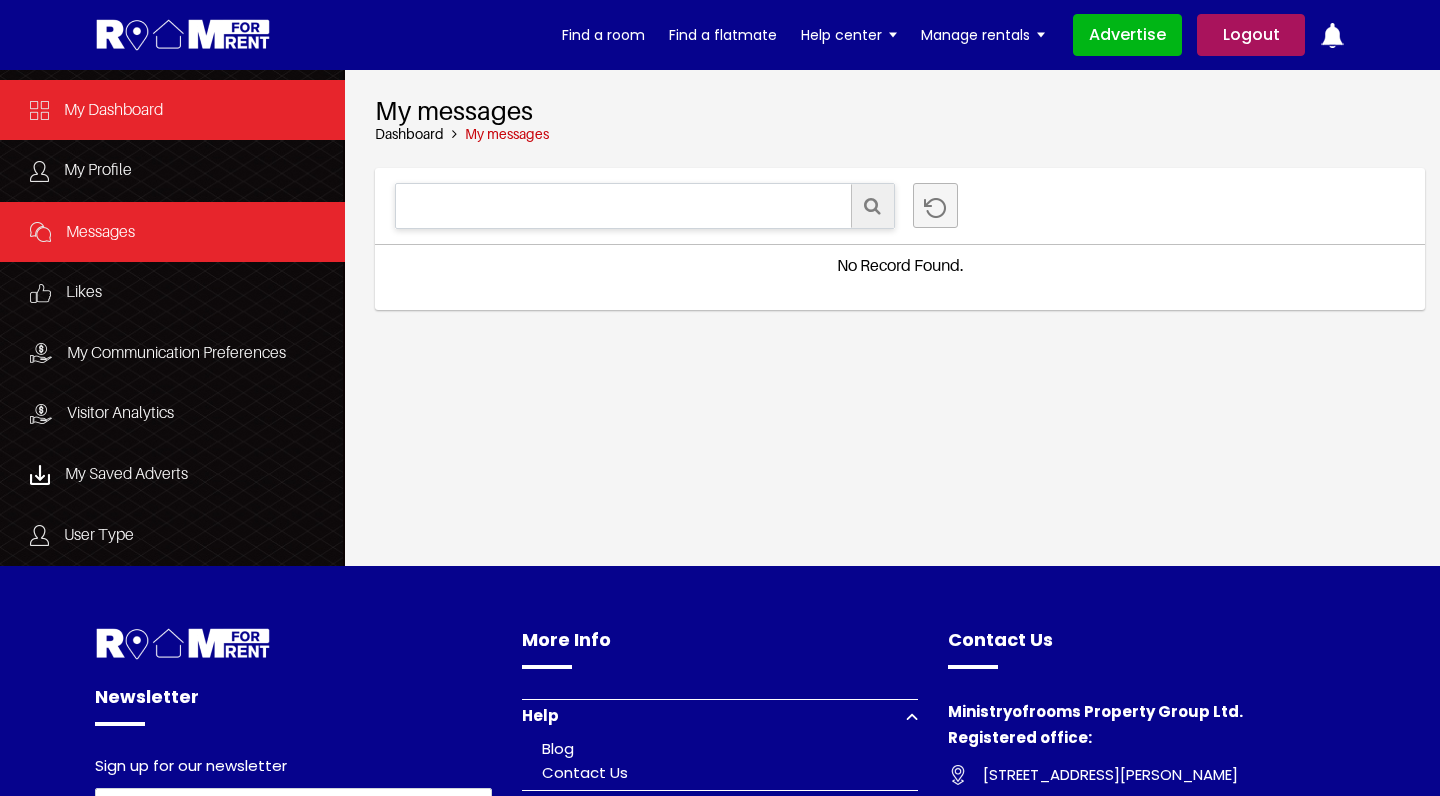 click on "My Dashboard" at bounding box center (172, 110) 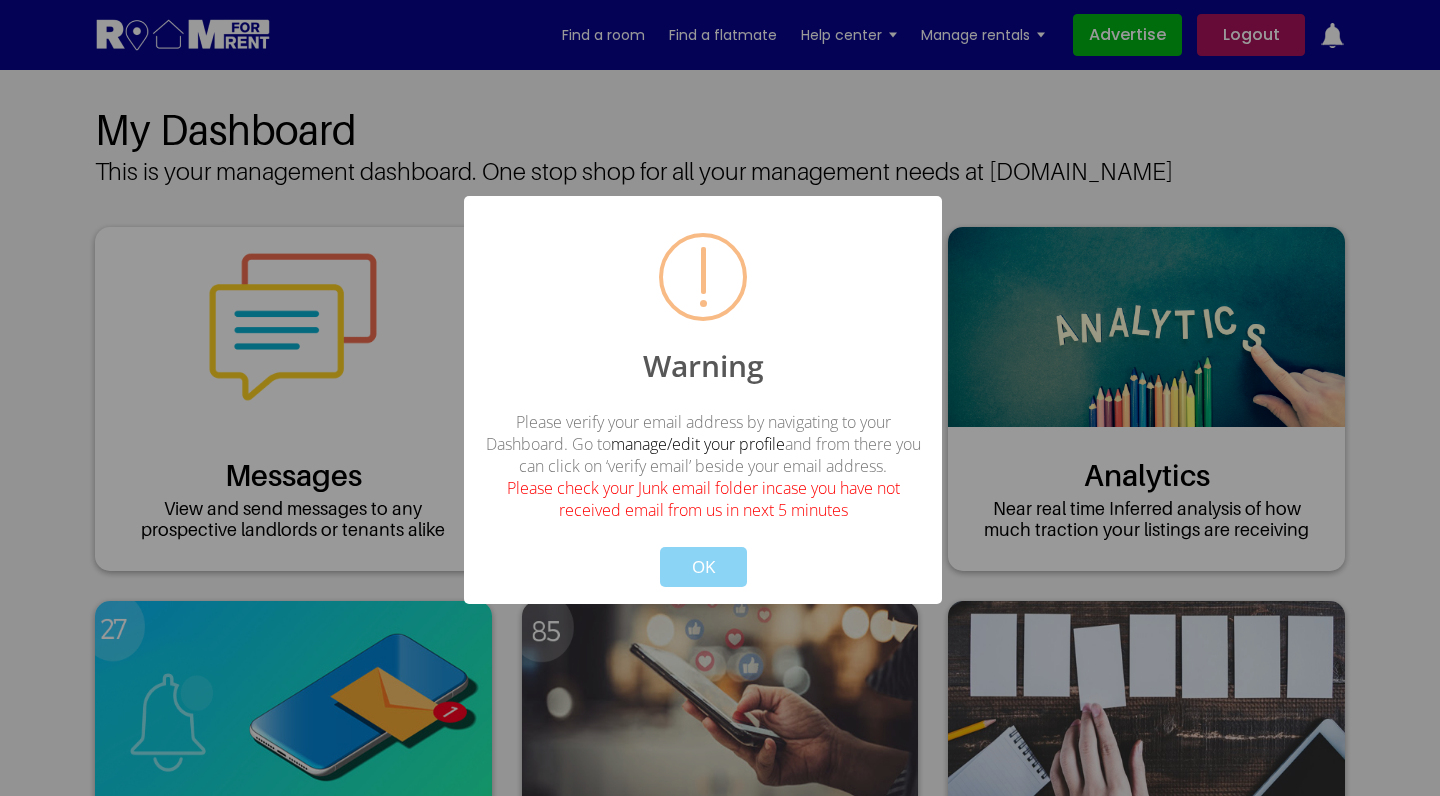 scroll, scrollTop: 0, scrollLeft: 0, axis: both 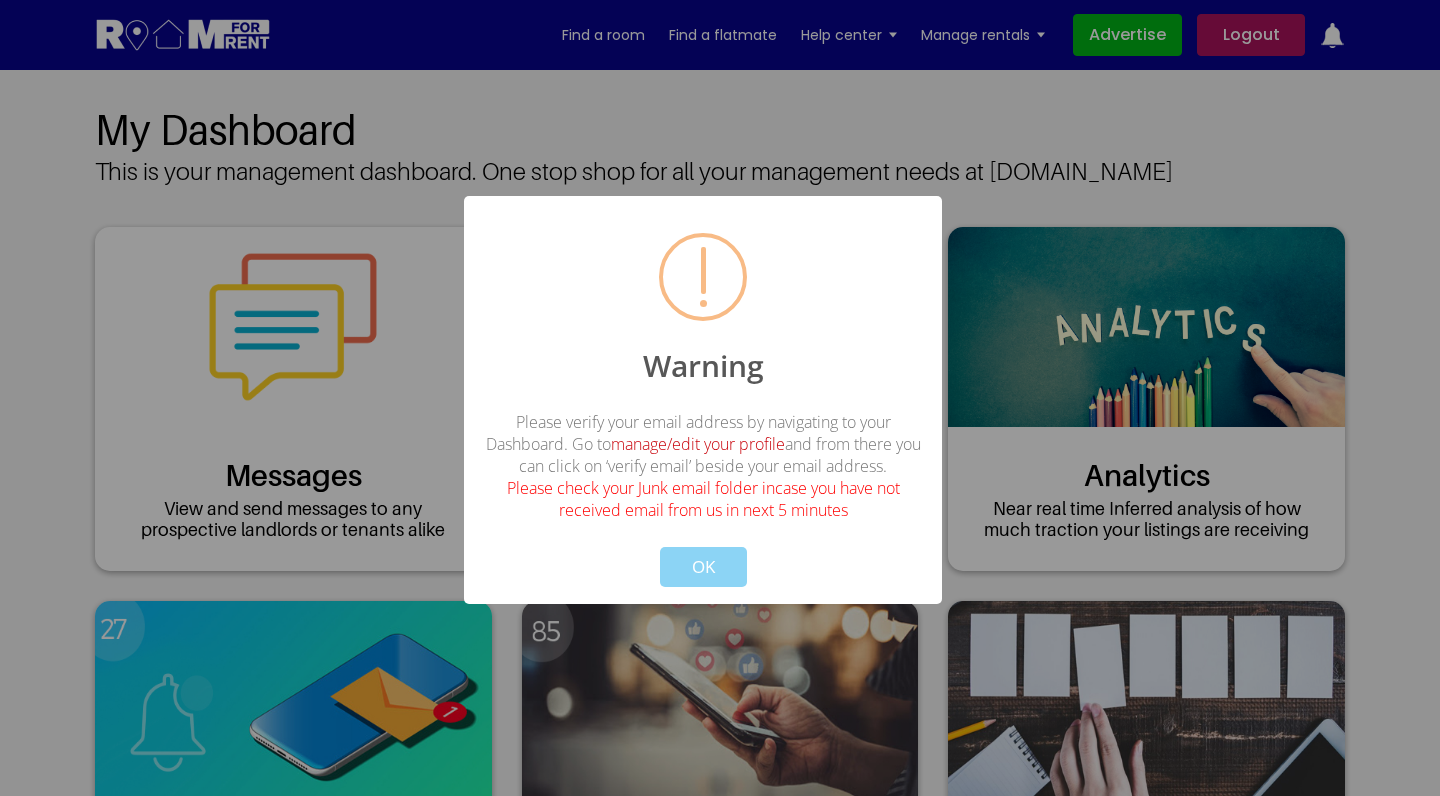 click on "manage/edit your profile" at bounding box center [698, 444] 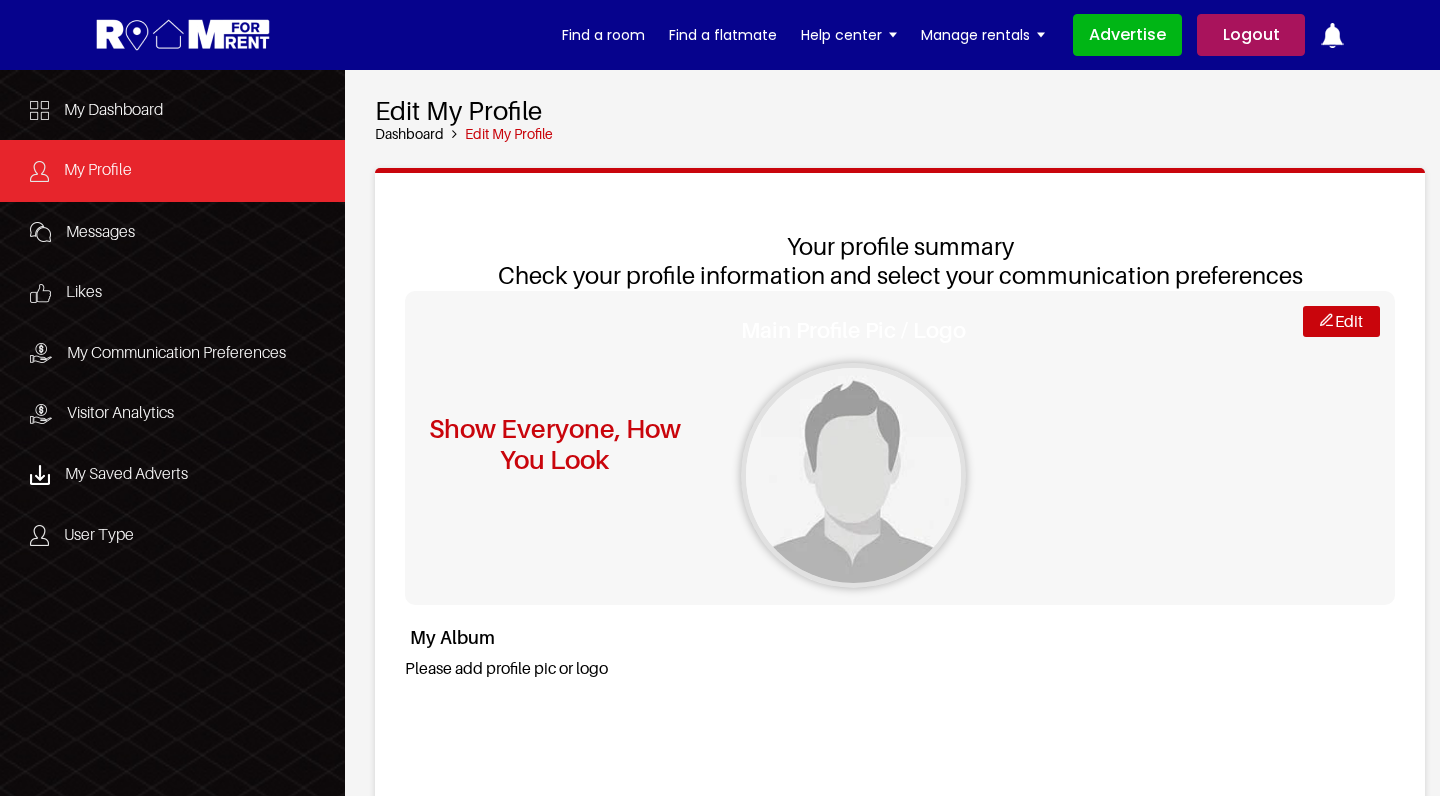 scroll, scrollTop: 0, scrollLeft: 0, axis: both 